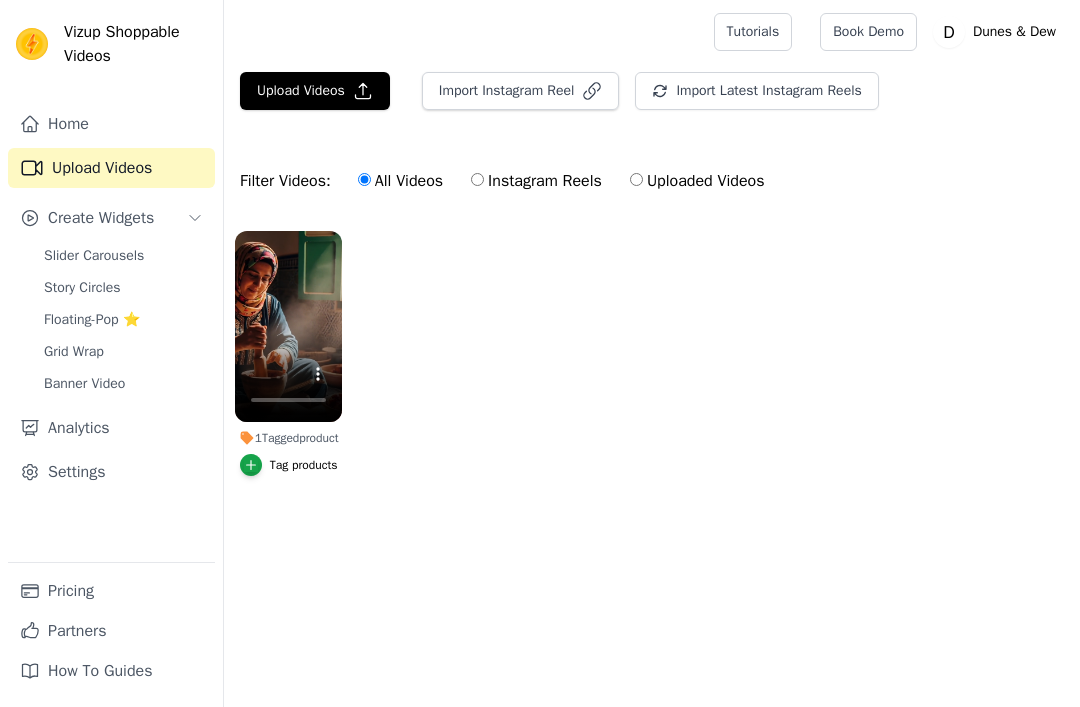scroll, scrollTop: 0, scrollLeft: 0, axis: both 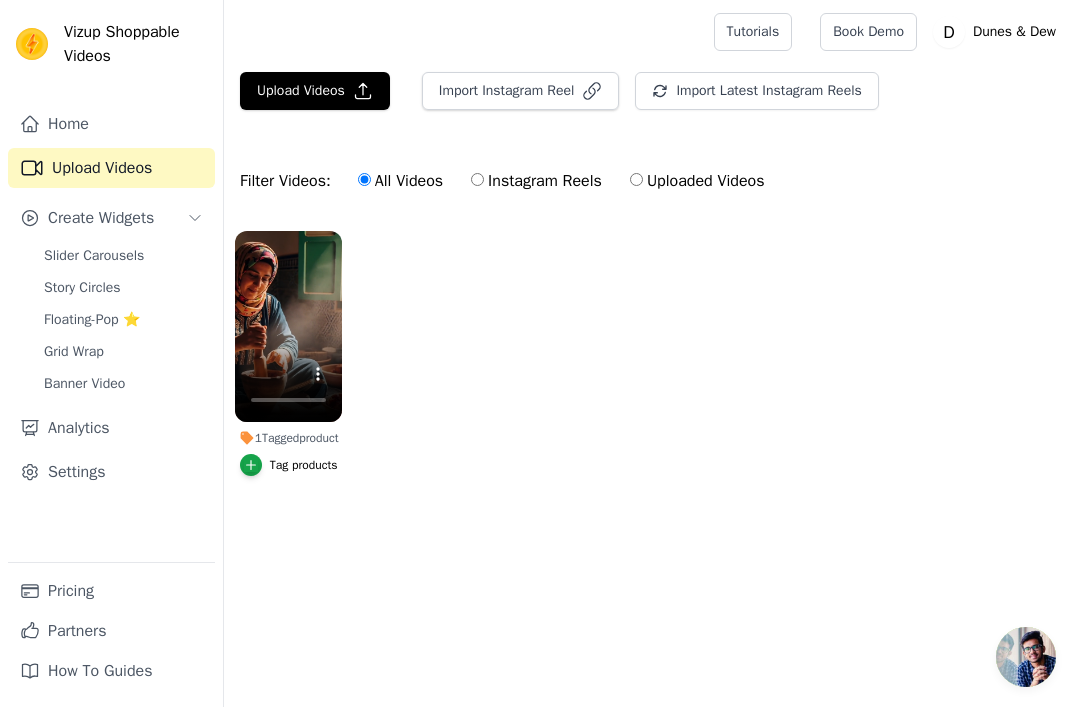 click on "Banner Video" at bounding box center (84, 384) 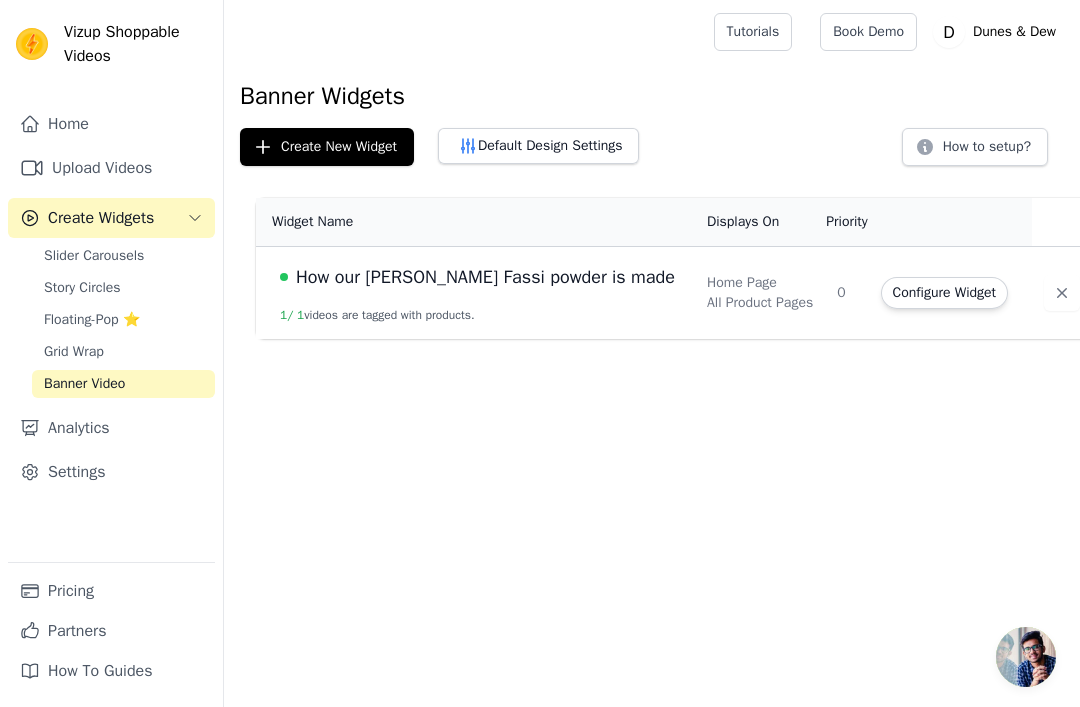 click 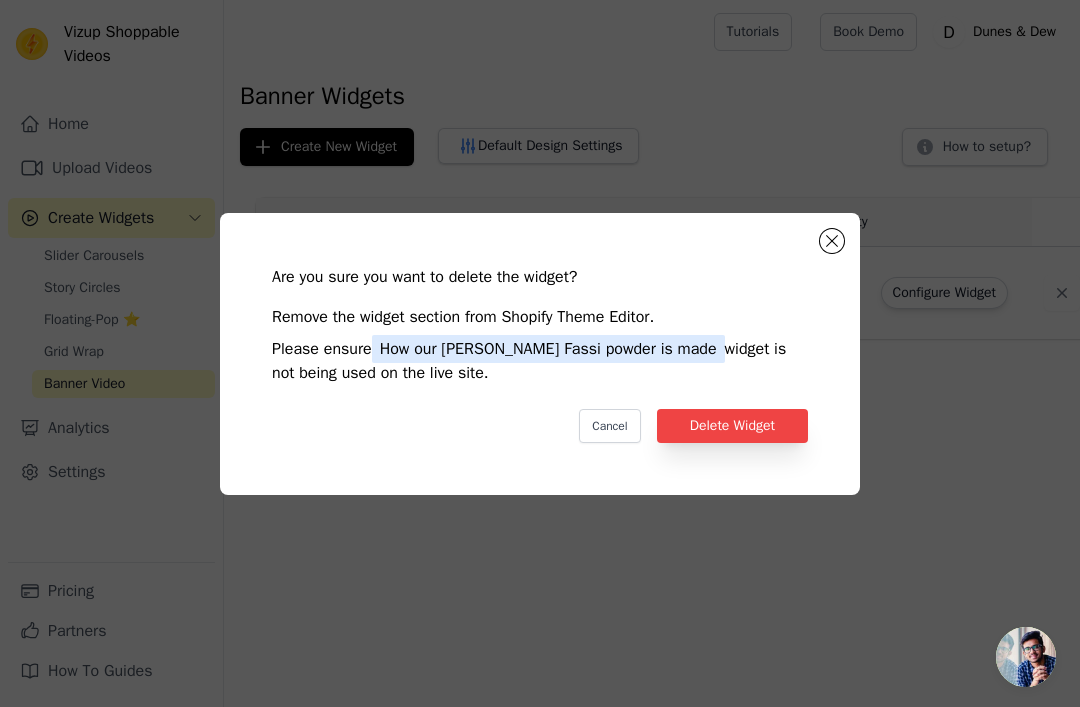click at bounding box center (832, 241) 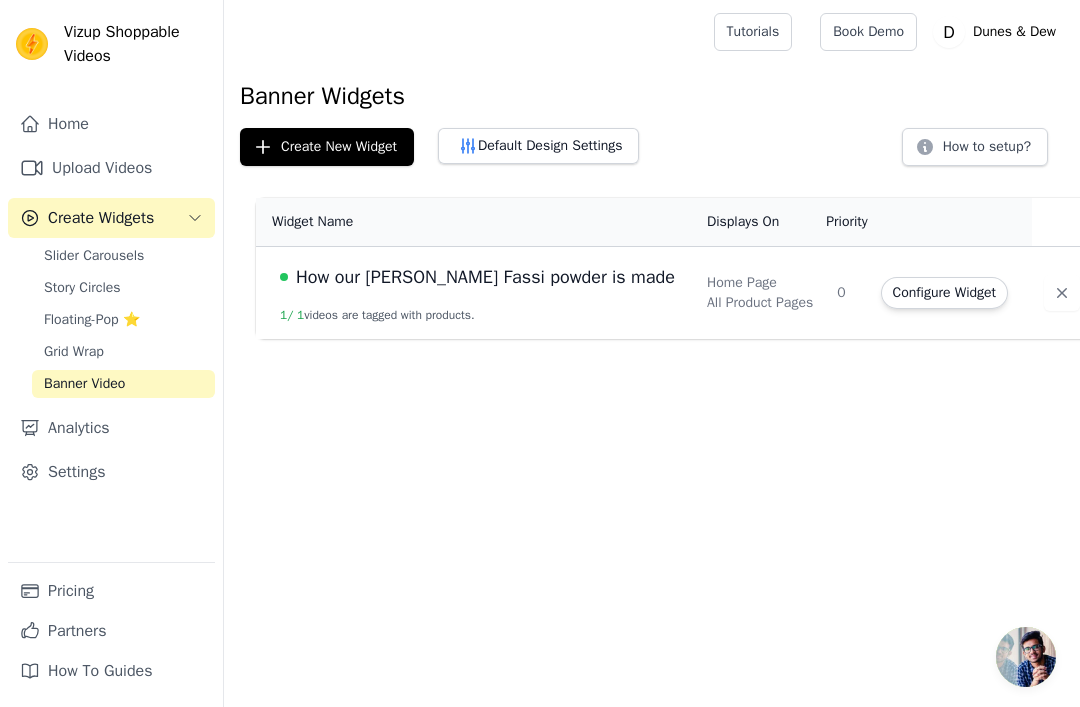 click on "Create New Widget" at bounding box center (327, 147) 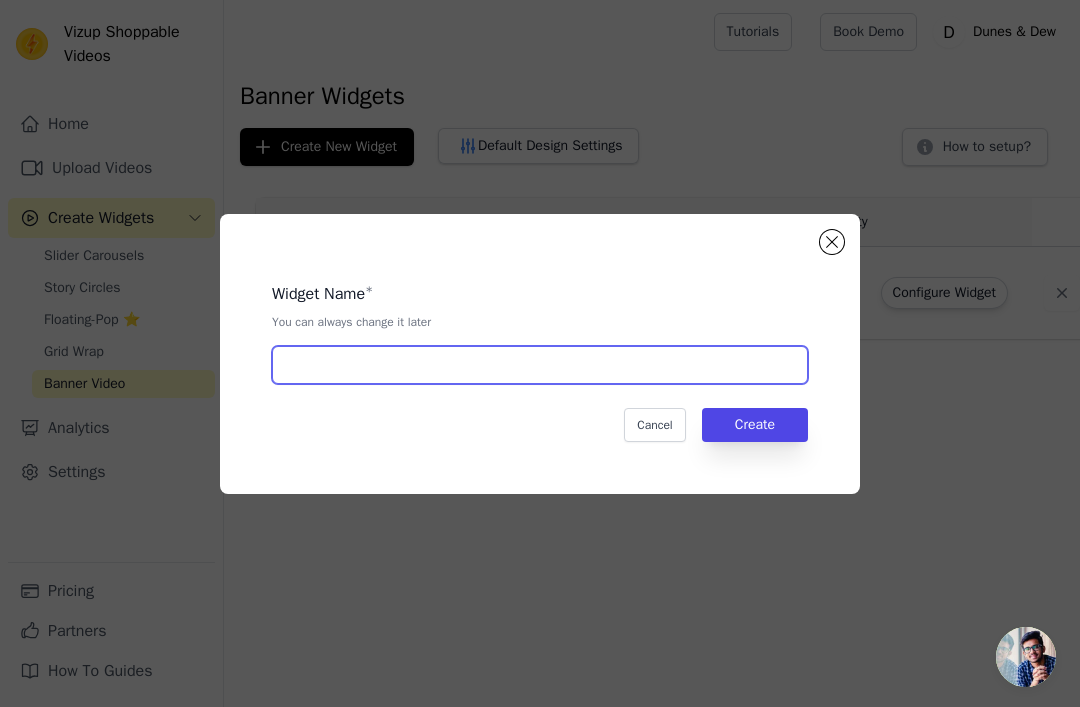 click at bounding box center [540, 365] 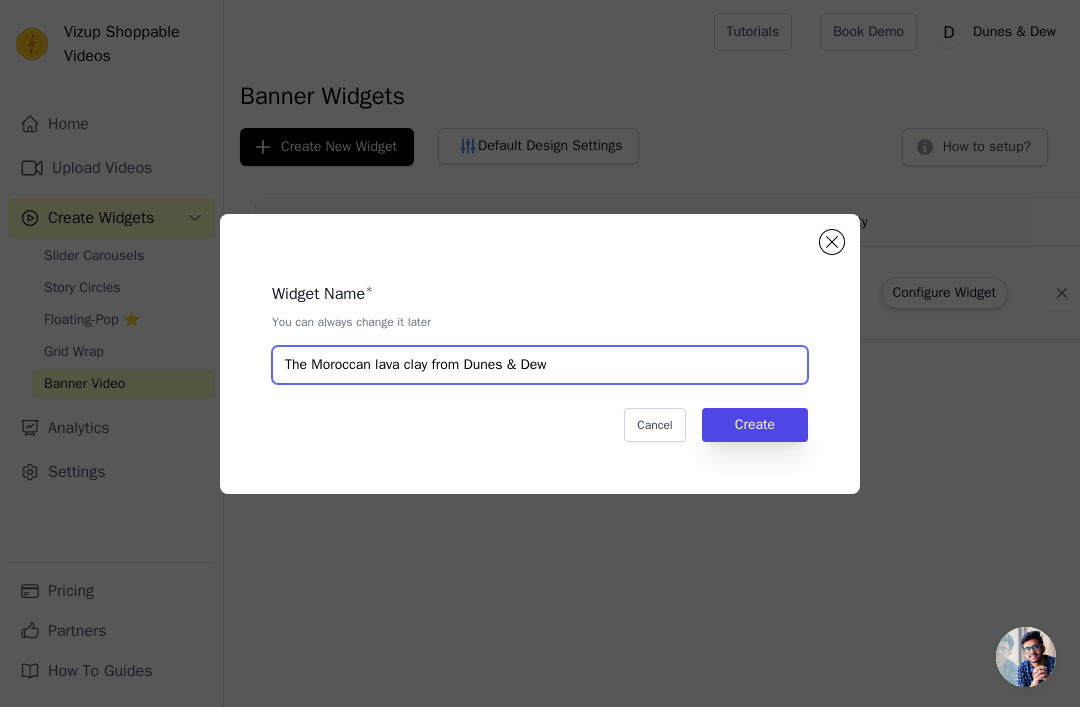 type on "The Moroccan lava clay from Dunes & Dew" 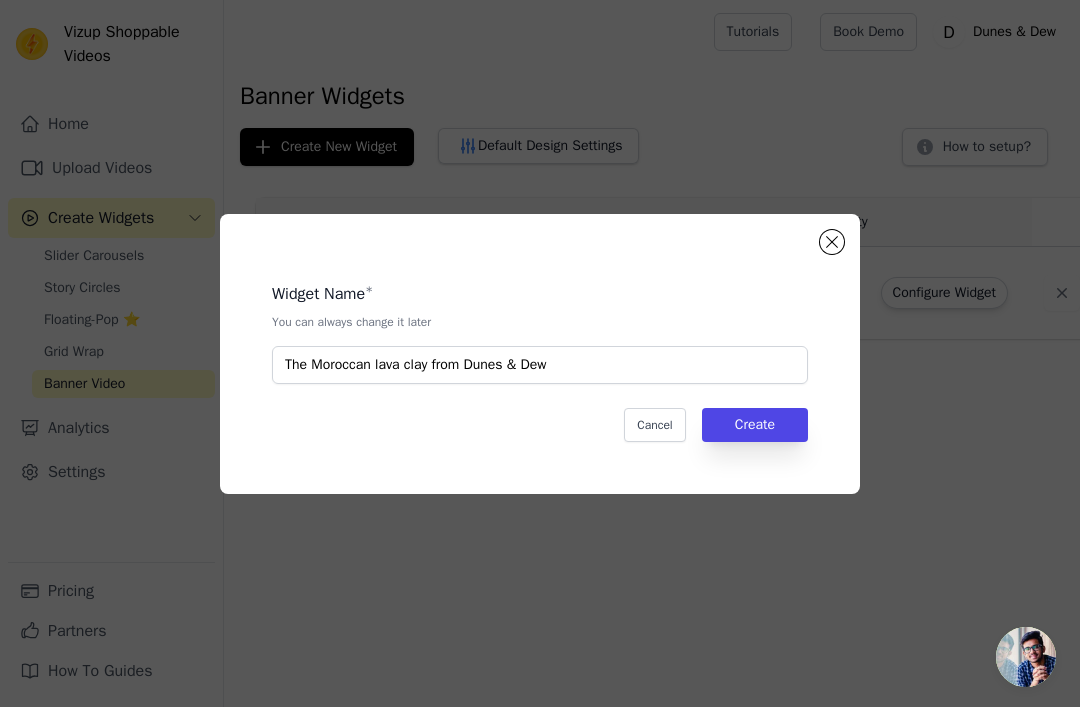 click on "Create" at bounding box center [755, 425] 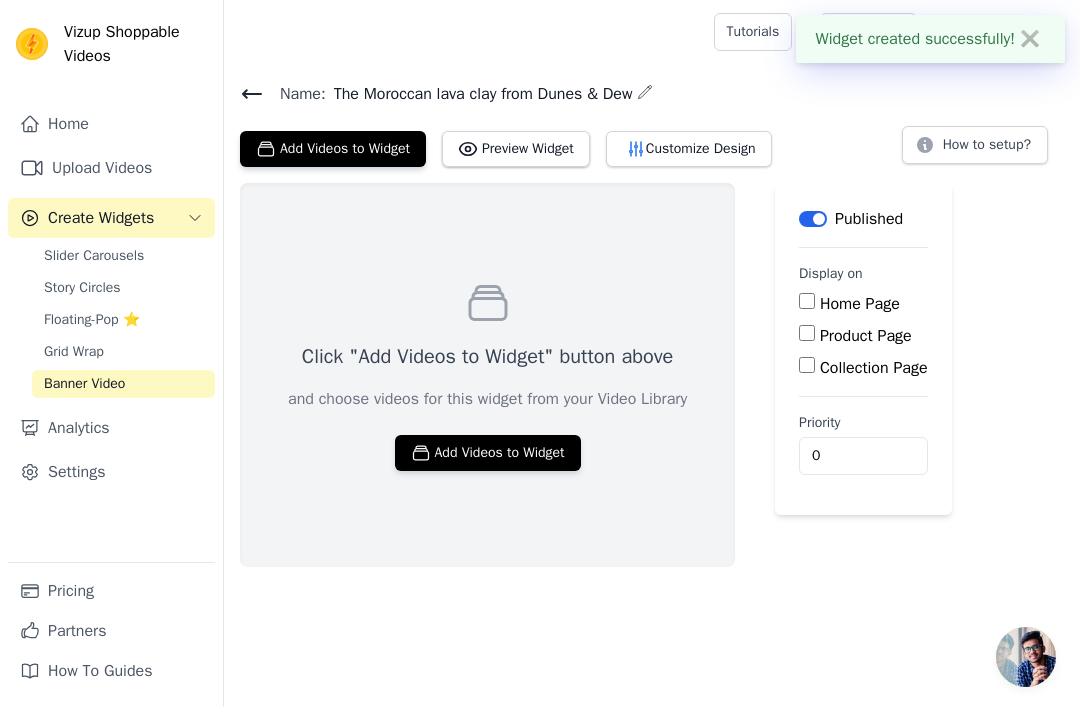 click on "Add Videos to Widget" at bounding box center [488, 453] 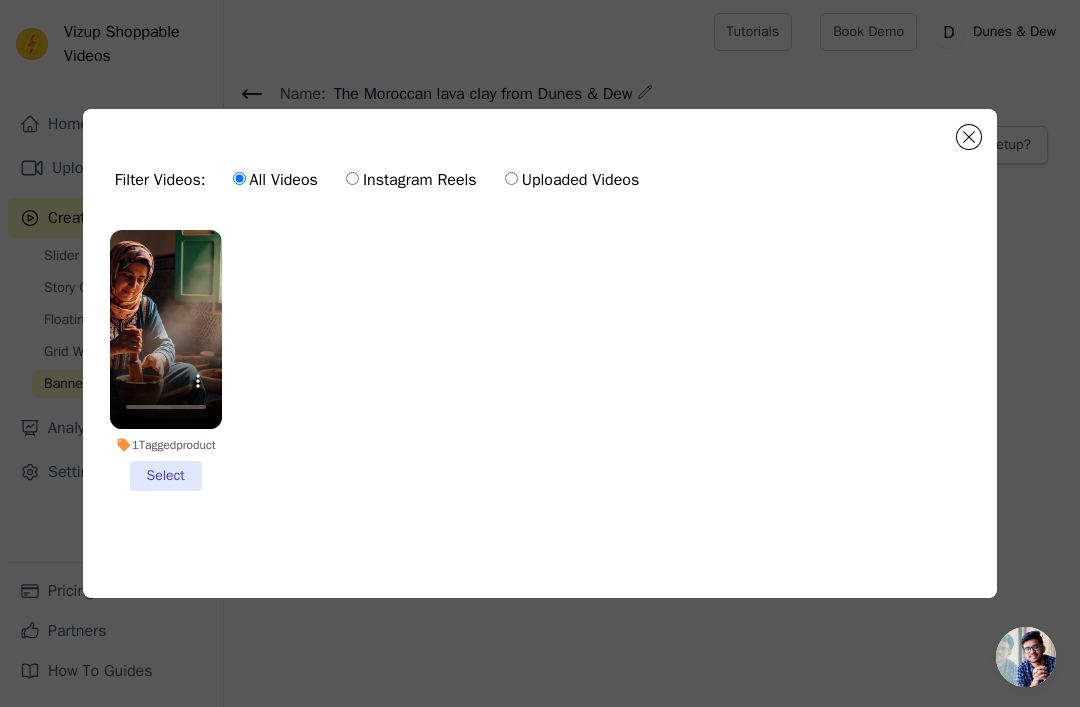 click on "Filter Videos:
All Videos
Instagram Reels
Uploaded Videos               1  Tagged  product     Select       0  videos selected     Add To Widget   Dismiss" at bounding box center [540, 353] 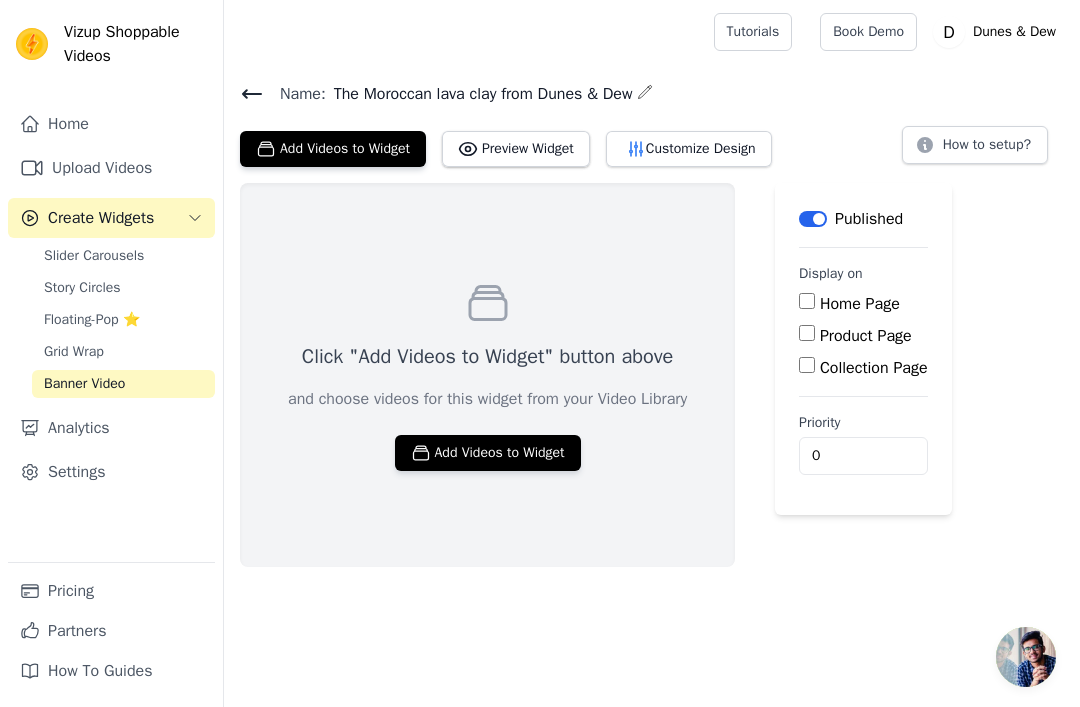 click 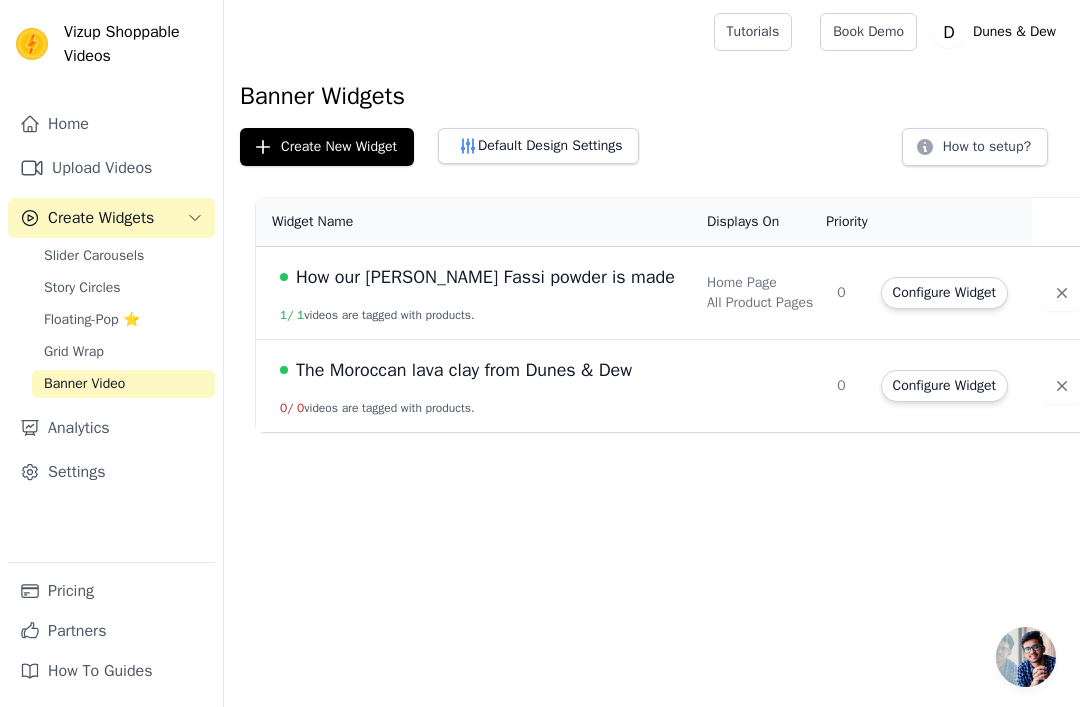 click on "The Moroccan lava clay from Dunes & Dew" at bounding box center (464, 370) 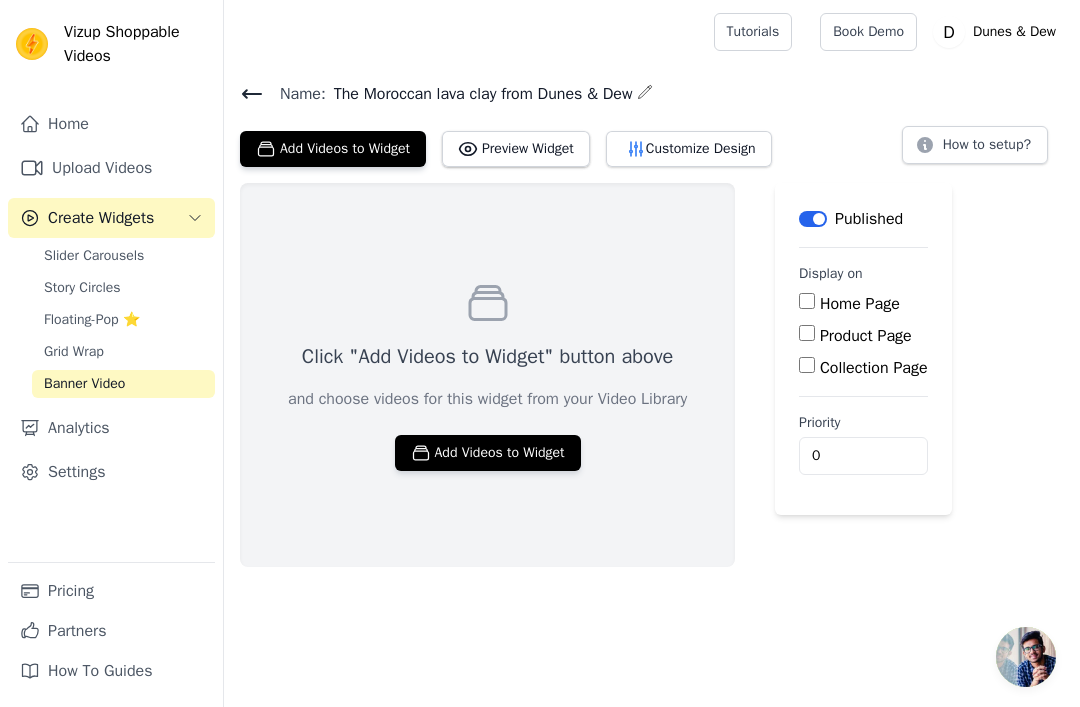 click on "Home Page" at bounding box center [807, 301] 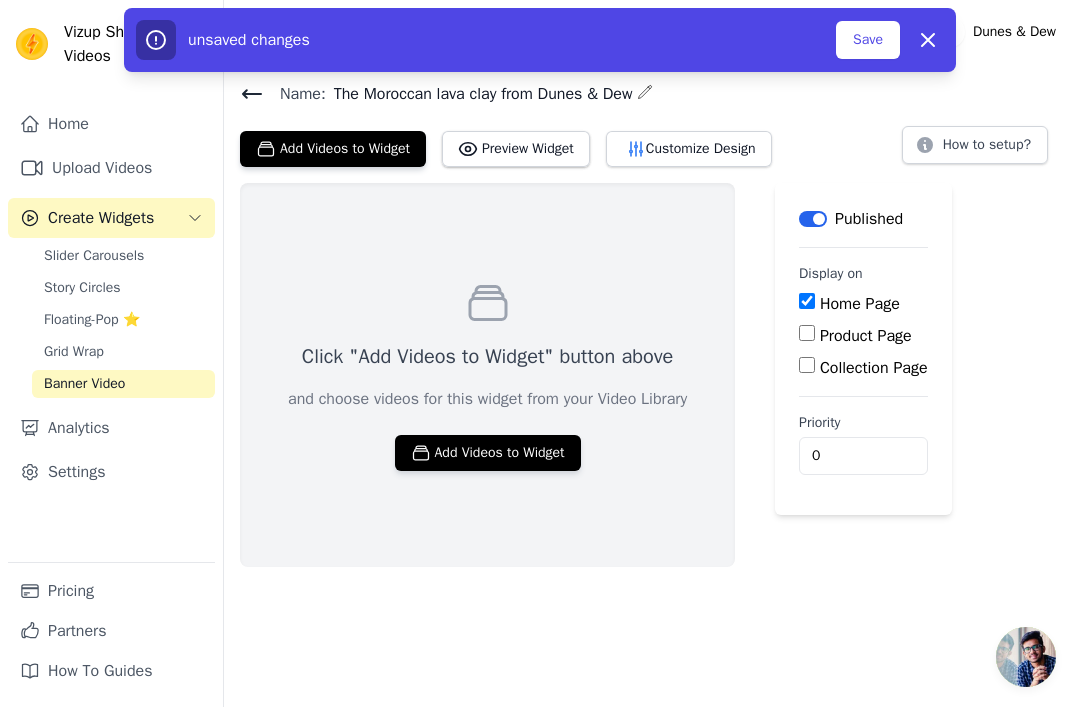 click on "Collection Page" at bounding box center [807, 365] 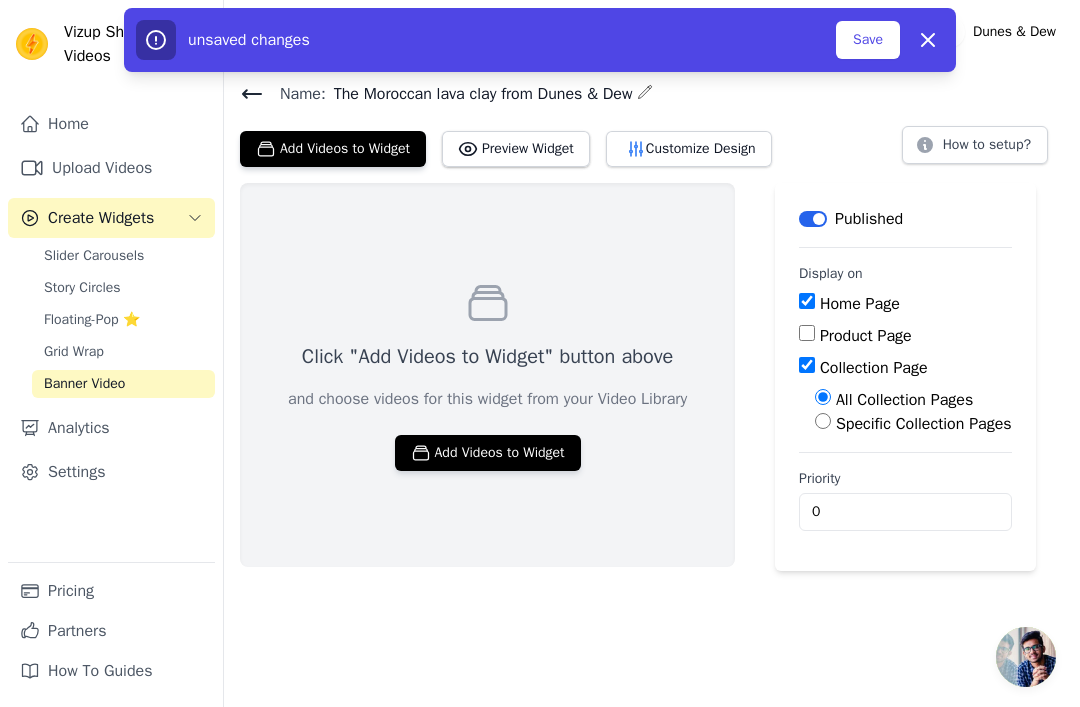 click on "Add Videos to Widget" at bounding box center [488, 453] 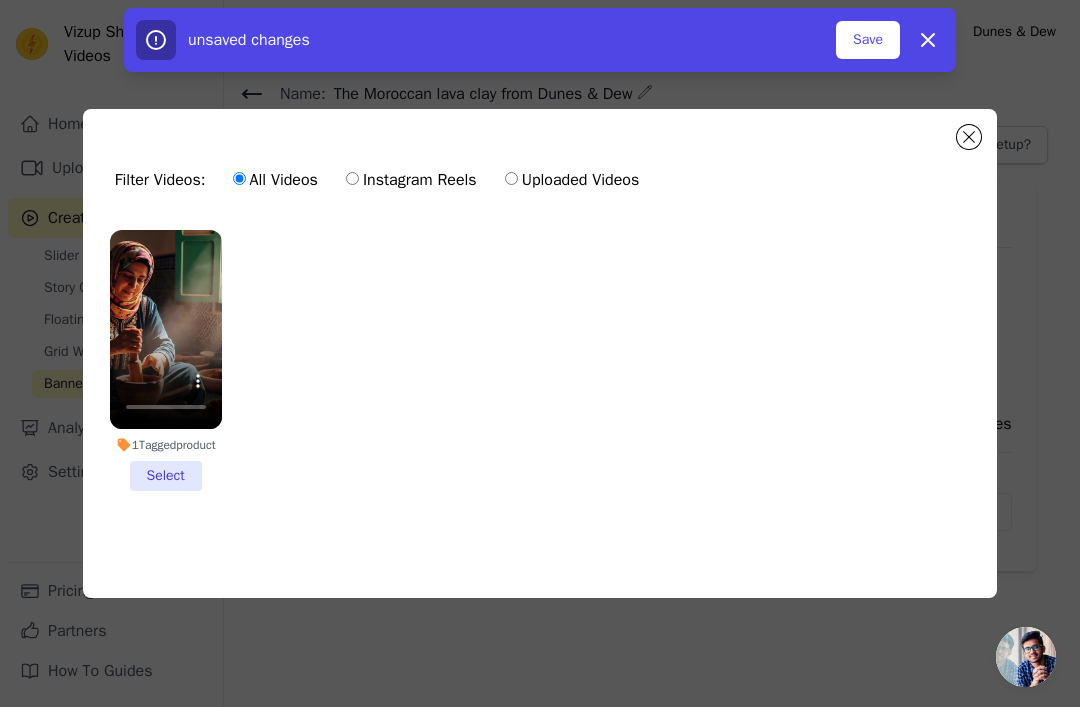 click on "1  Tagged  product     Select" at bounding box center [166, 360] 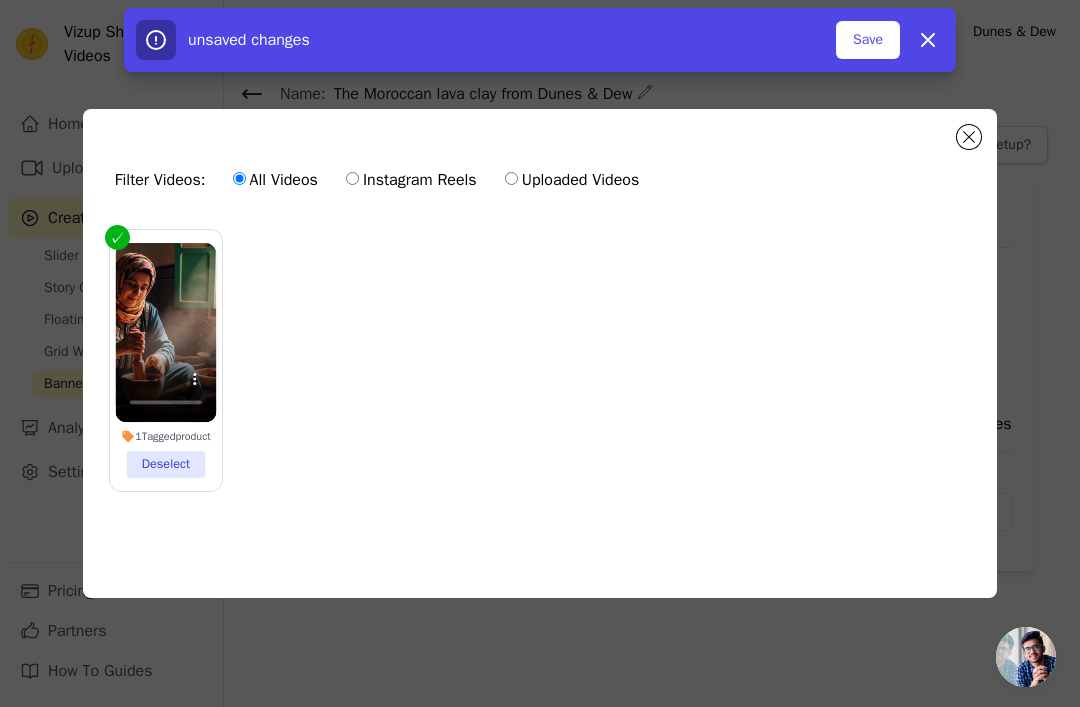 click on "1  Tagged  product     Deselect" at bounding box center (166, 360) 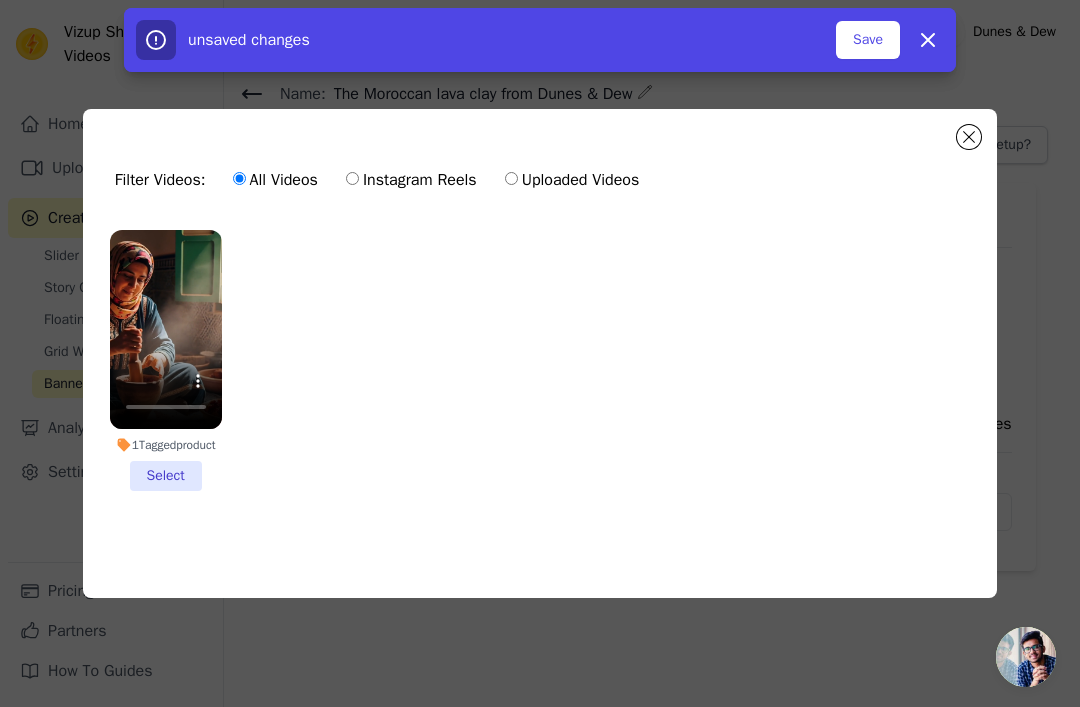 click on "Filter Videos:
All Videos
Instagram Reels
Uploaded Videos" at bounding box center [382, 180] 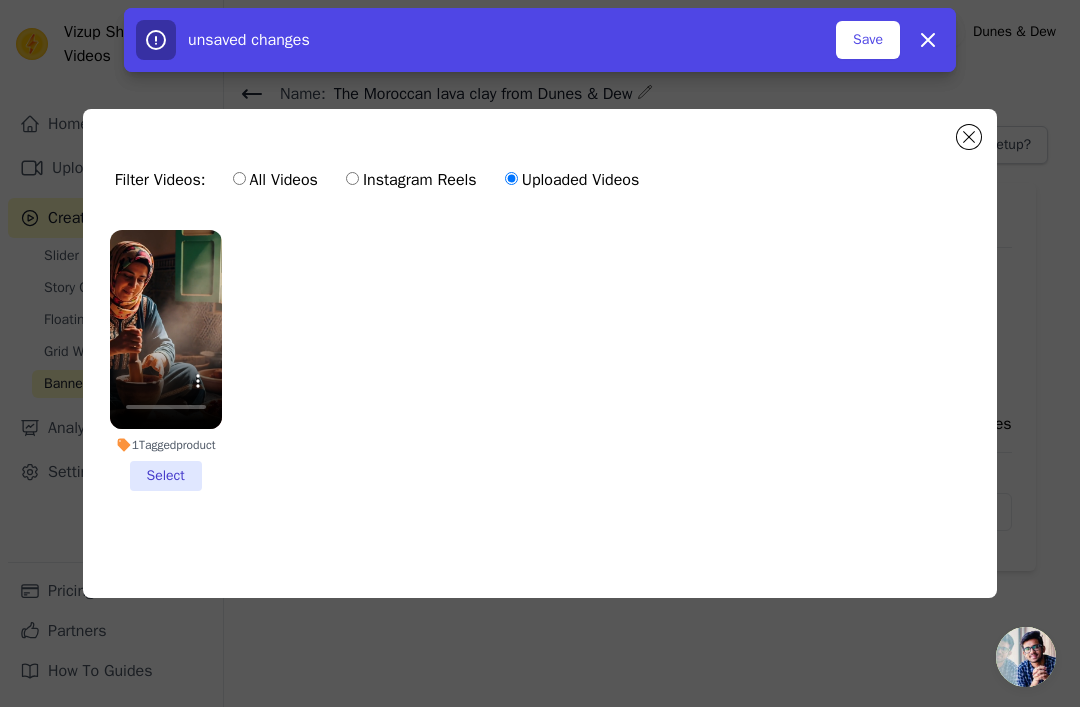 click on "Filter Videos:
All Videos
Instagram Reels
Uploaded Videos" at bounding box center [382, 180] 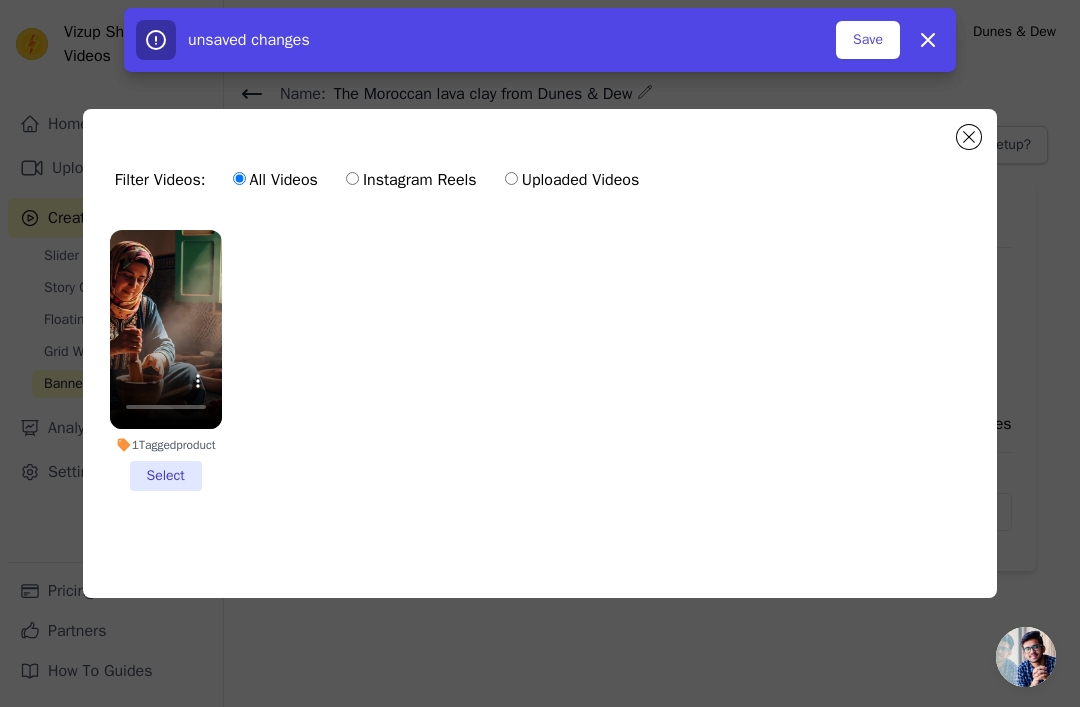 click on "Filter Videos:
All Videos
Instagram Reels
Uploaded Videos" at bounding box center [540, 180] 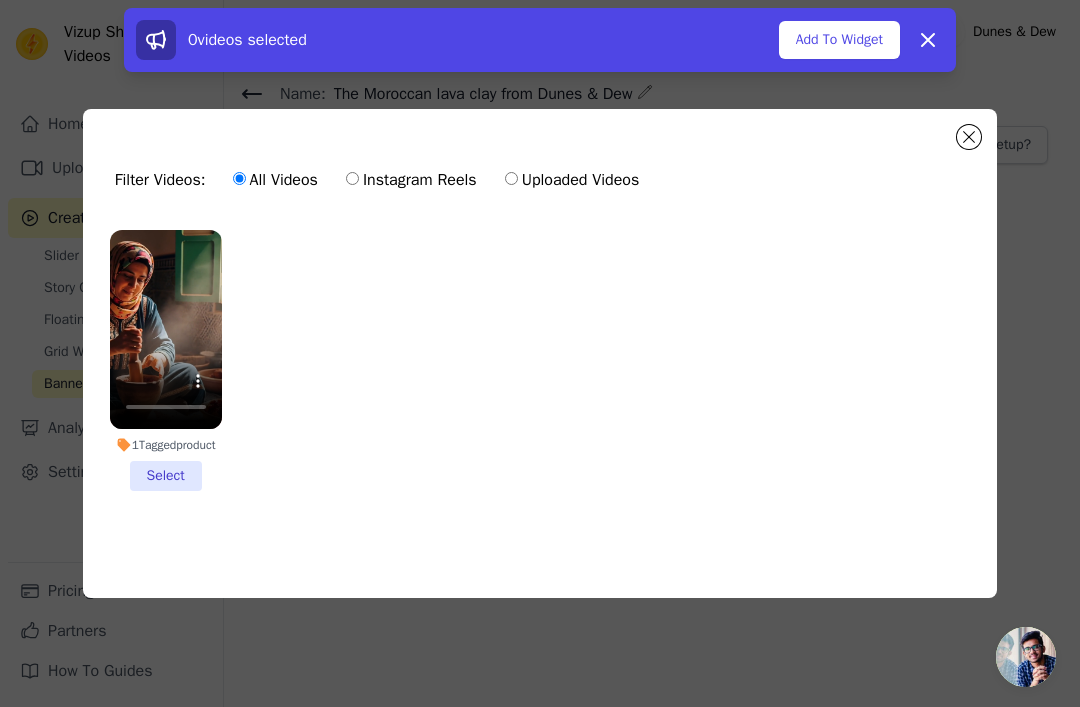 click on "Add To Widget" at bounding box center [839, 40] 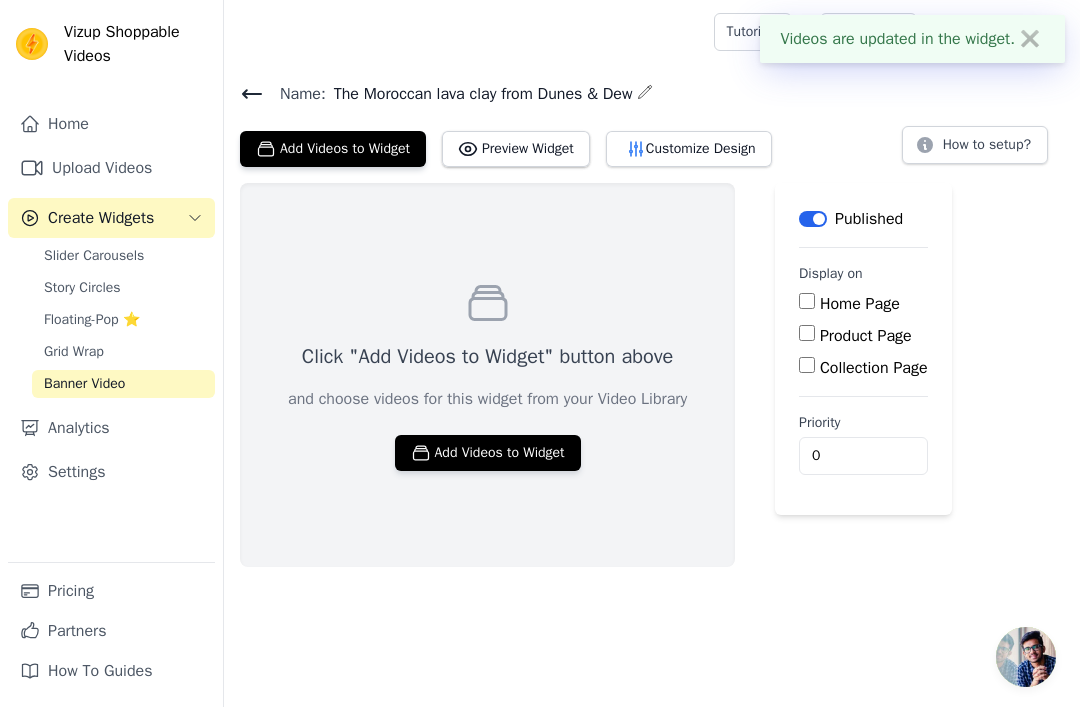 click on "Add Videos to Widget" at bounding box center [488, 453] 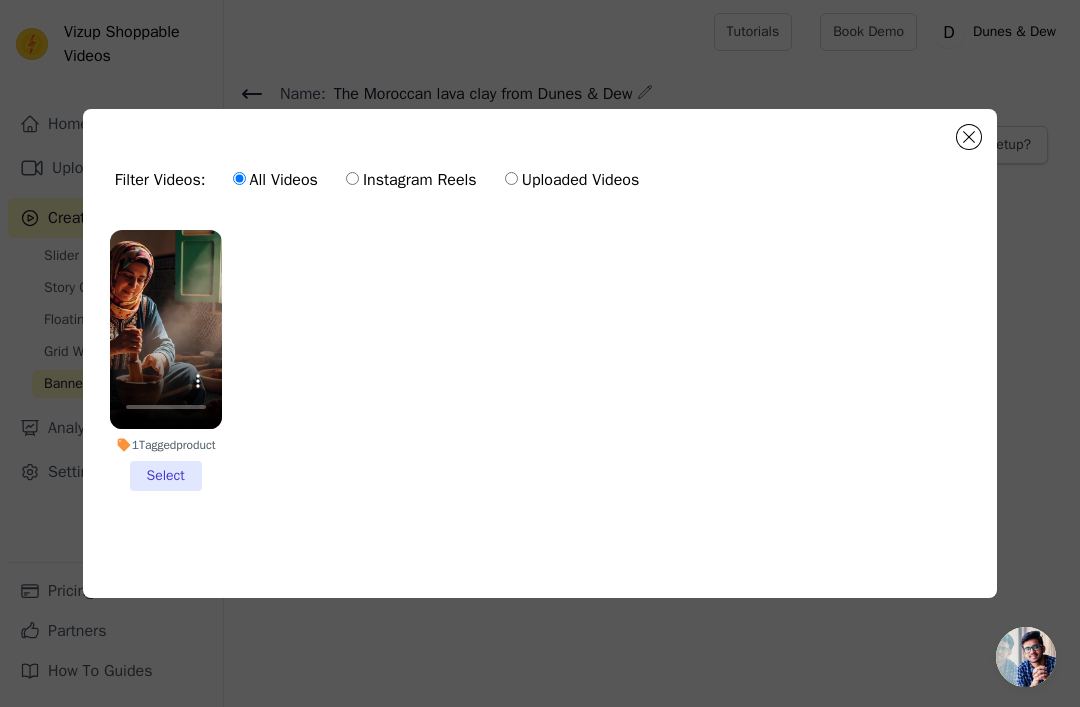 click on "Filter Videos:
All Videos
Instagram Reels
Uploaded Videos               1  Tagged  product     Select       0  videos selected     Add To Widget   Dismiss" 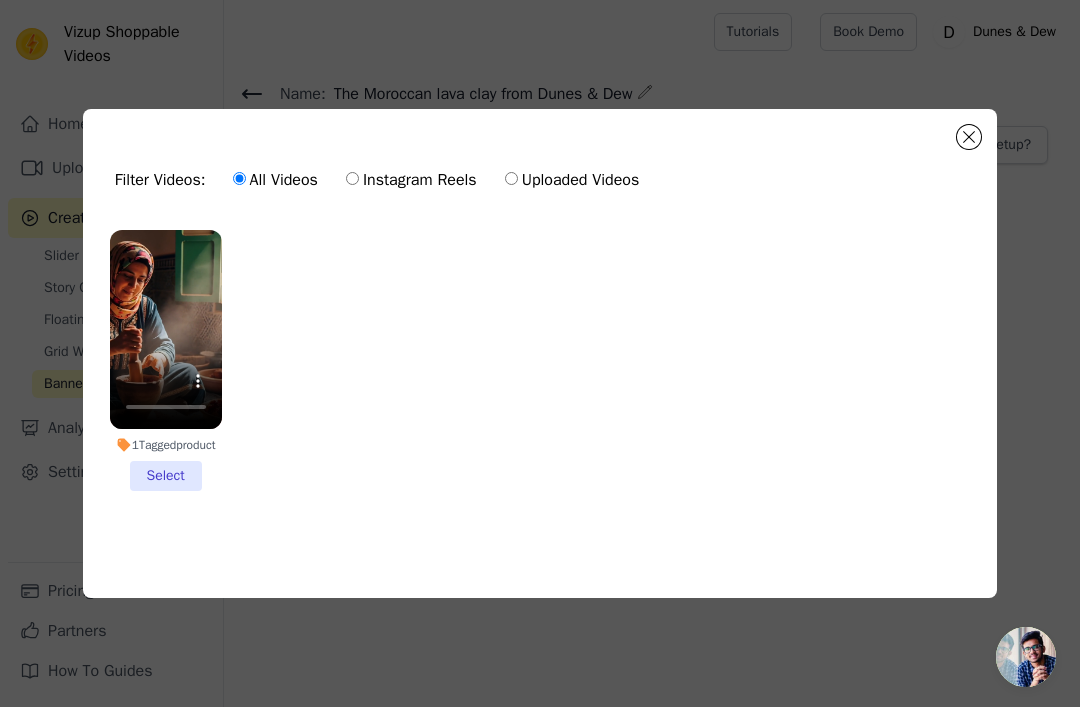 click on "Filter Videos:
All Videos
Instagram Reels
Uploaded Videos               1  Tagged  product     Select       0  videos selected     Add To Widget   Dismiss" at bounding box center (540, 353) 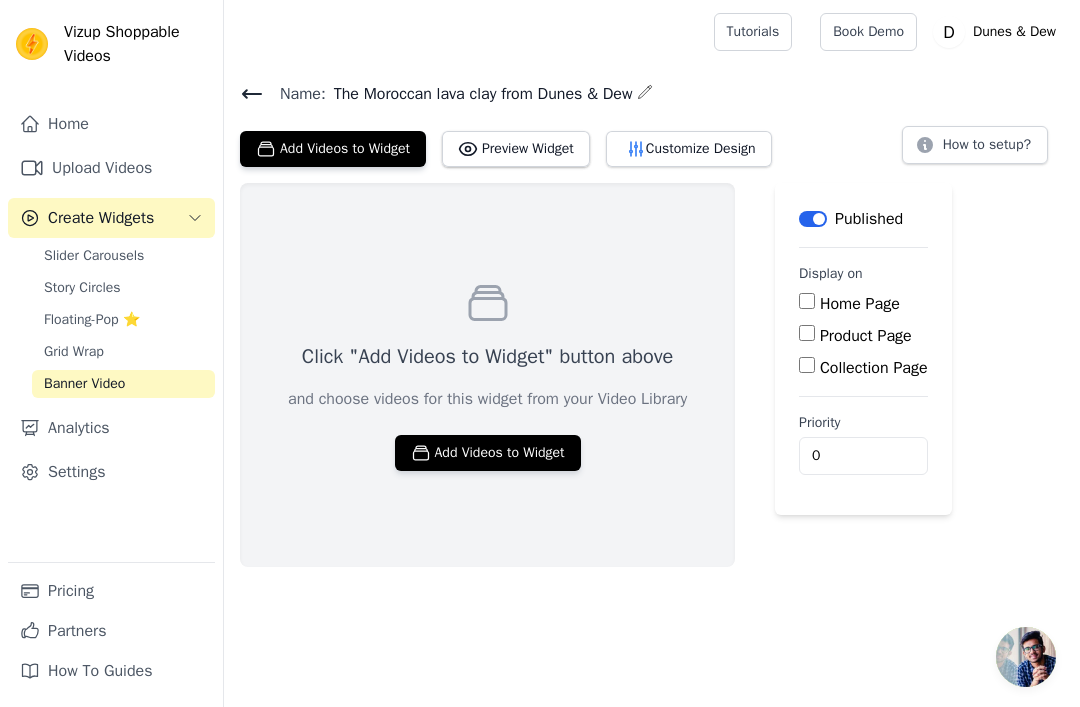 click on "Add Videos to Widget" at bounding box center (333, 149) 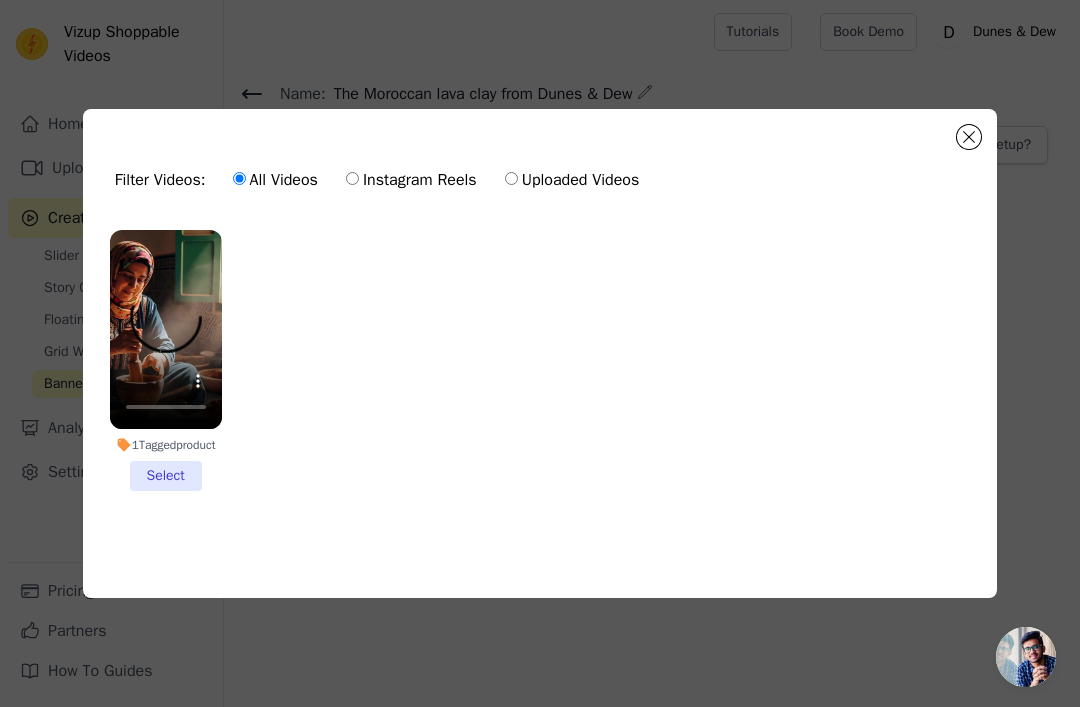 click on "1  Tagged  product     Select" at bounding box center [166, 360] 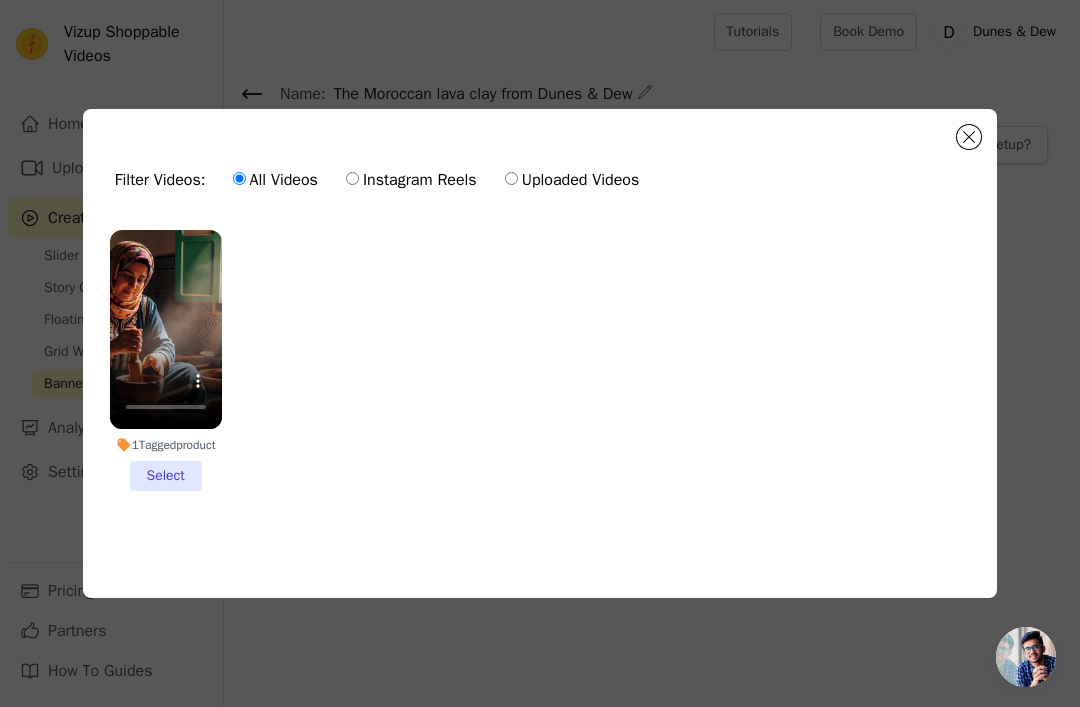 click on "1  Tagged  product     Select" at bounding box center (0, 0) 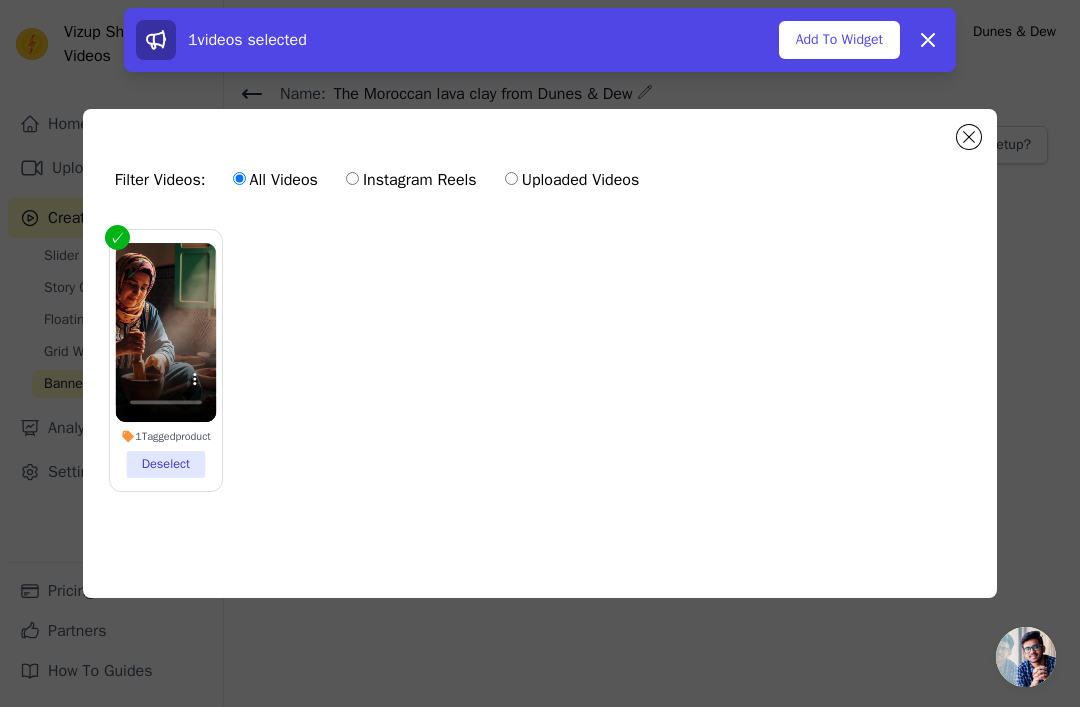 click at bounding box center (969, 137) 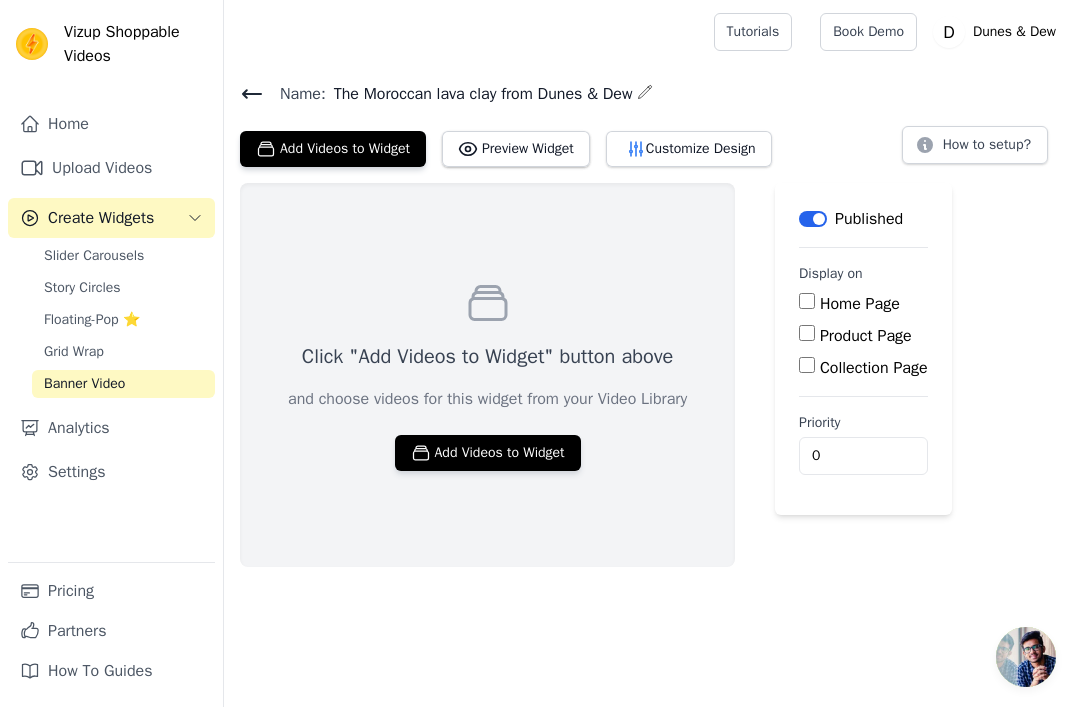 click 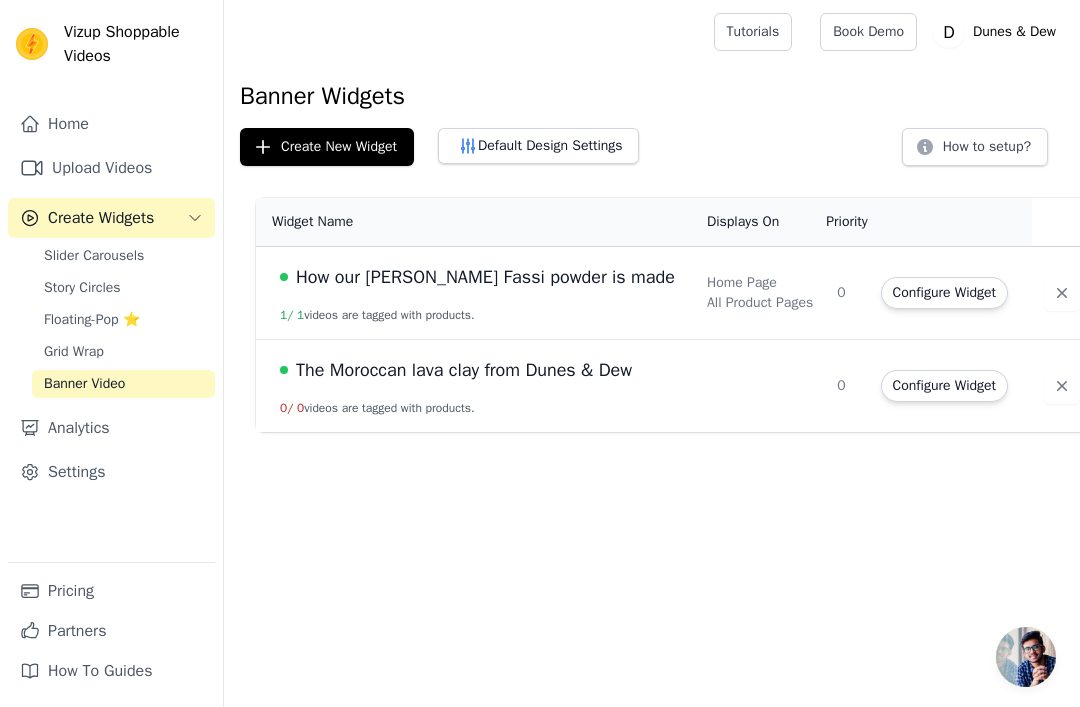 click on "Upload Videos" 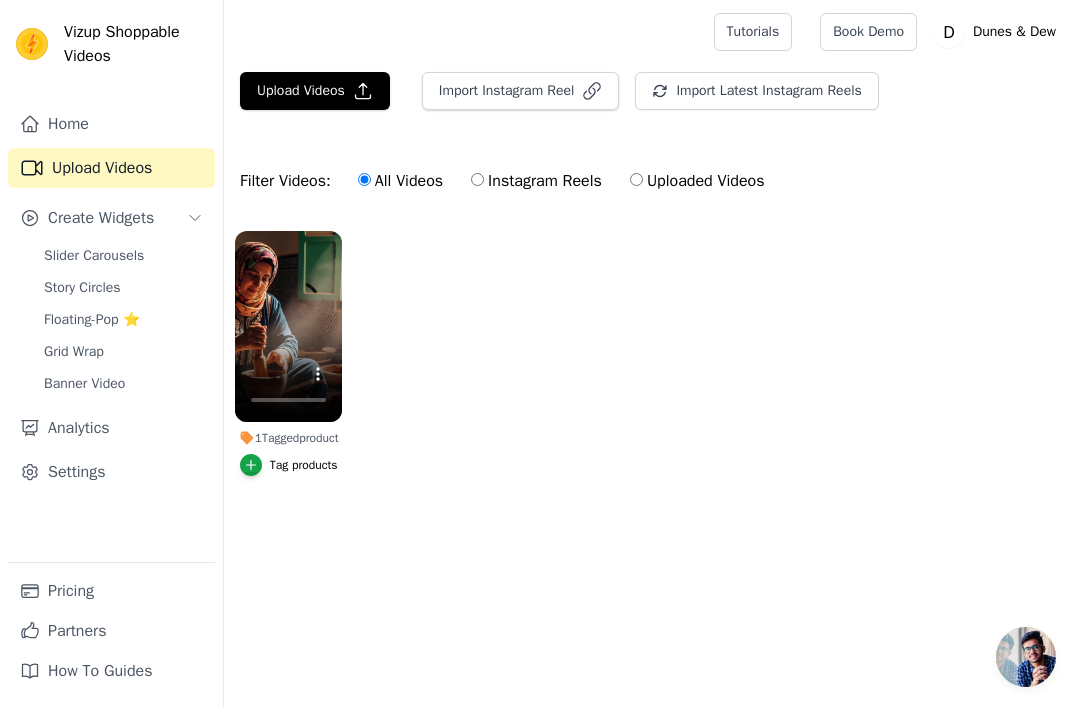 click on "Upload Videos" 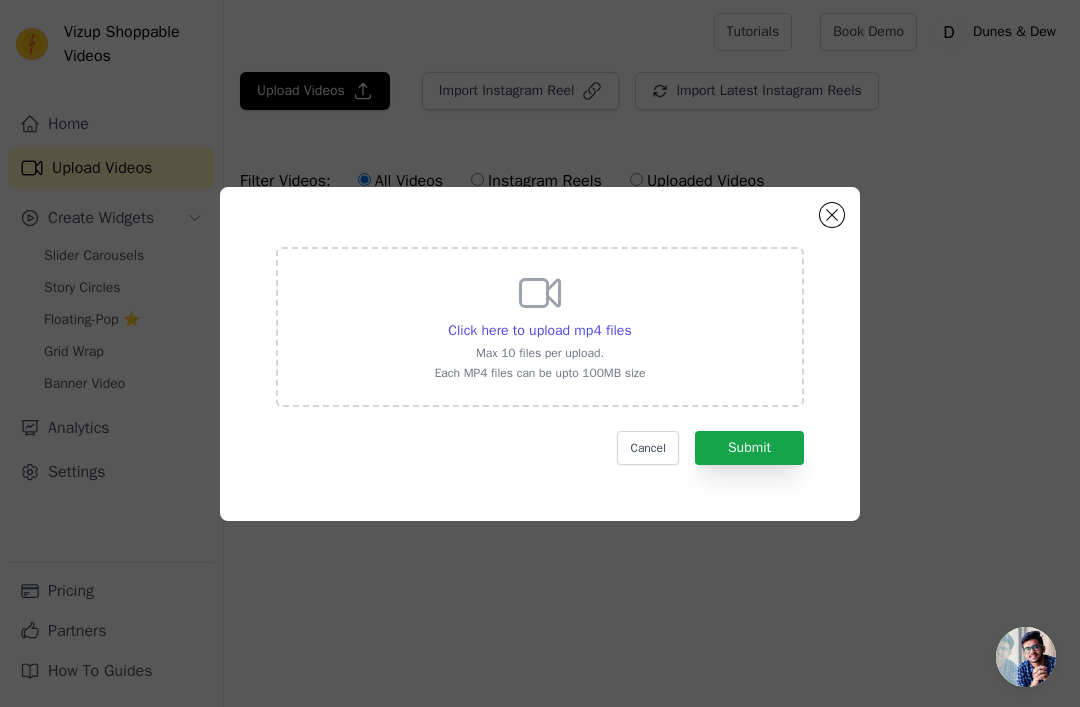 click 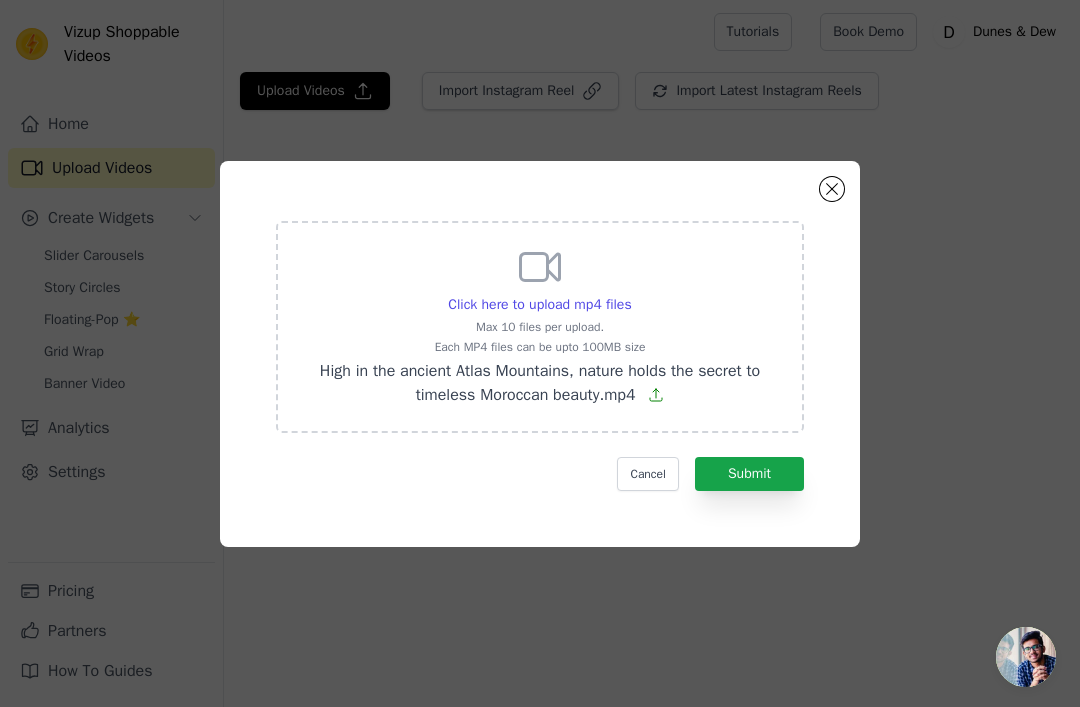 click on "Submit" 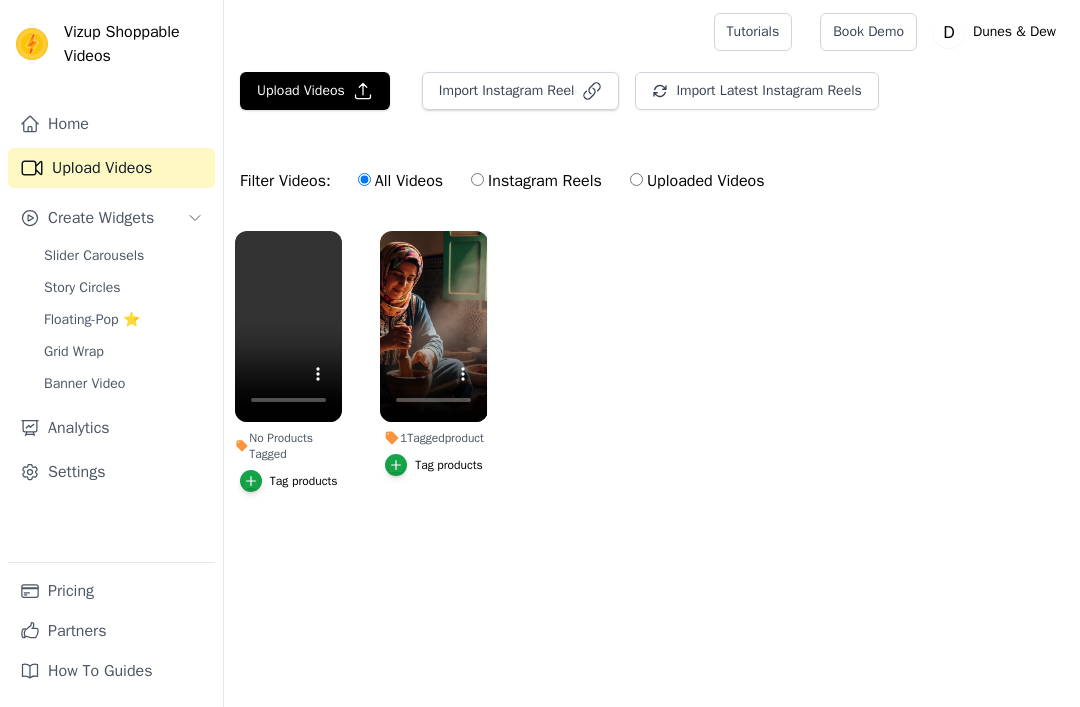 scroll, scrollTop: 0, scrollLeft: 0, axis: both 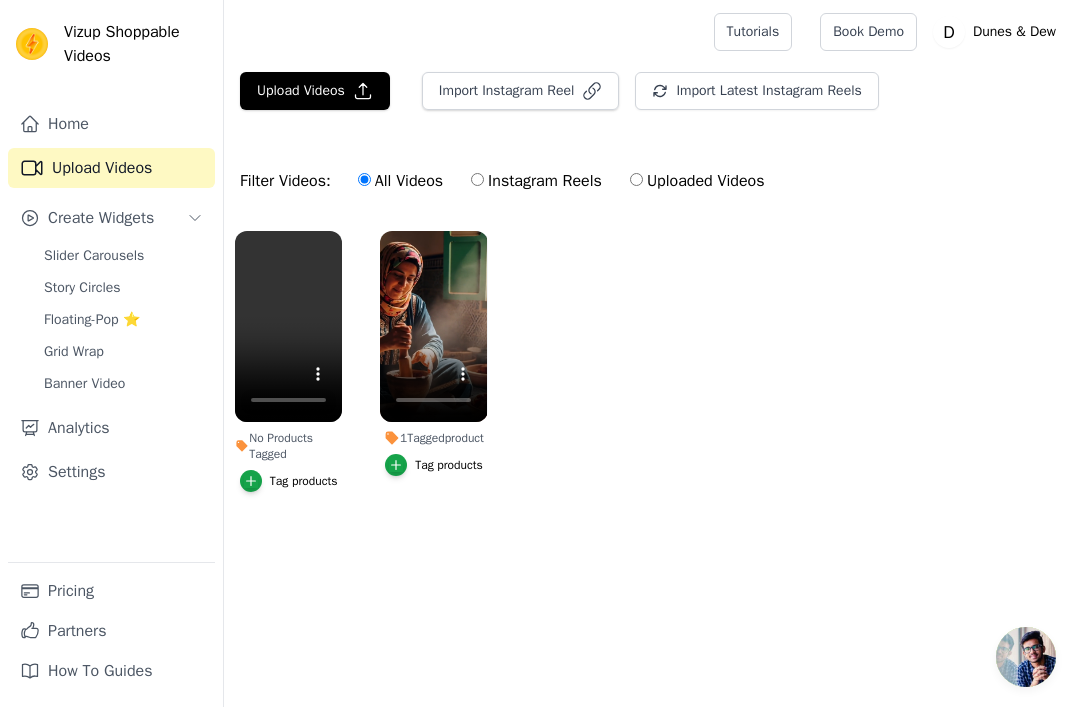 click on "Banner Video" at bounding box center [84, 384] 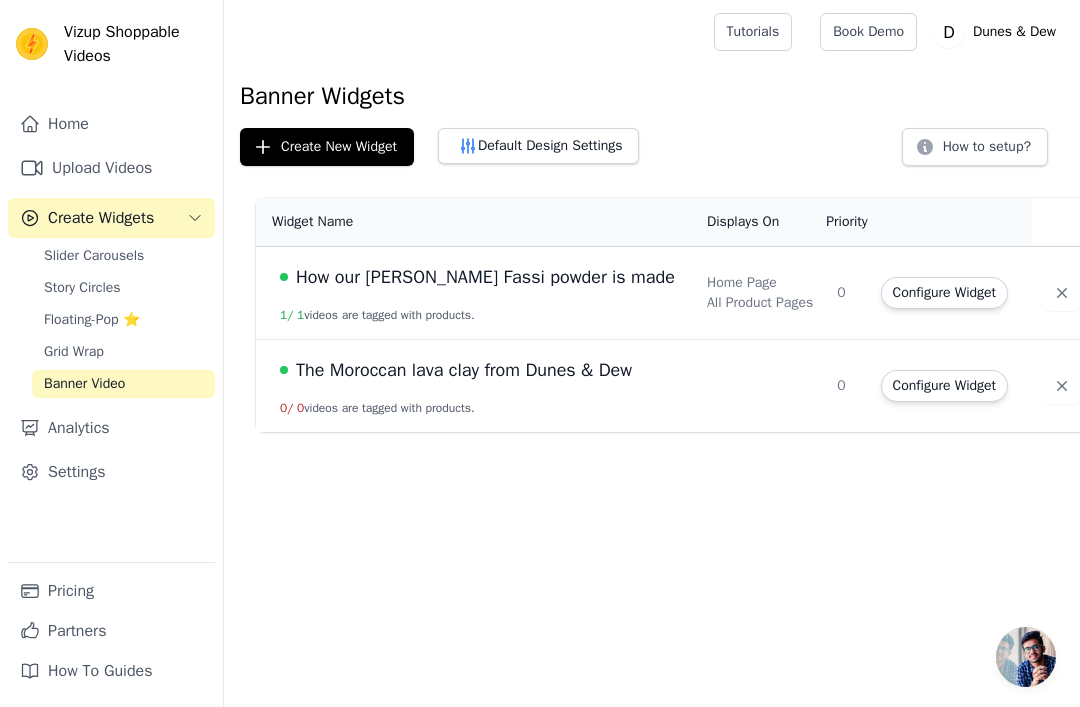 click at bounding box center [760, 386] 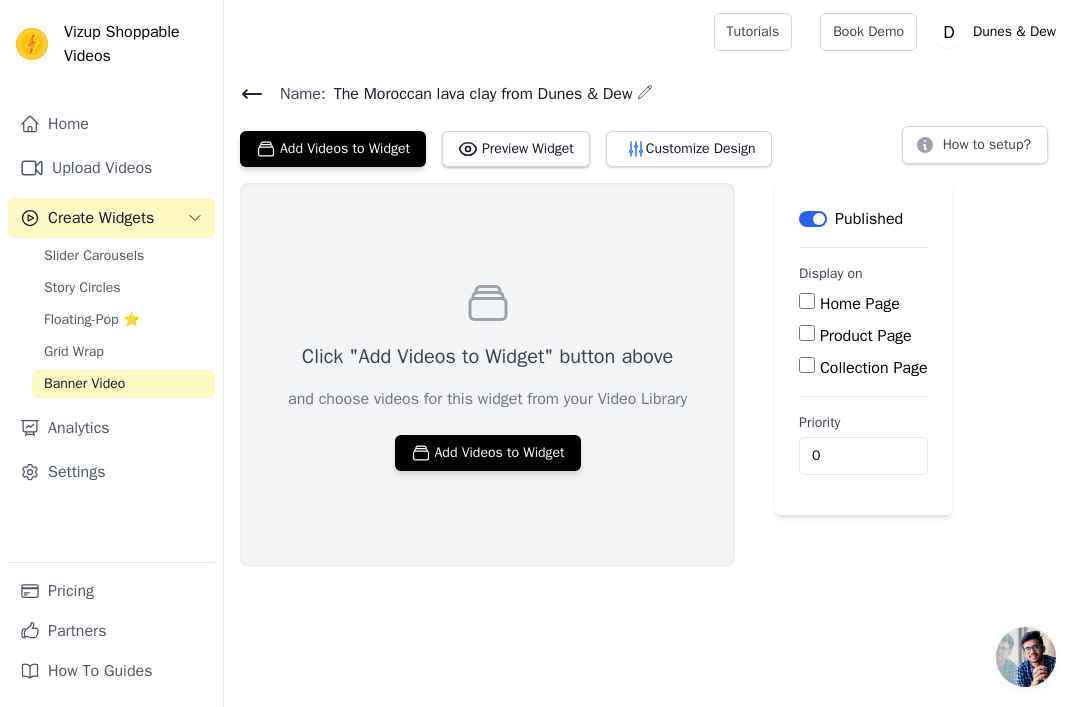 click on "Add Videos to Widget" at bounding box center [488, 453] 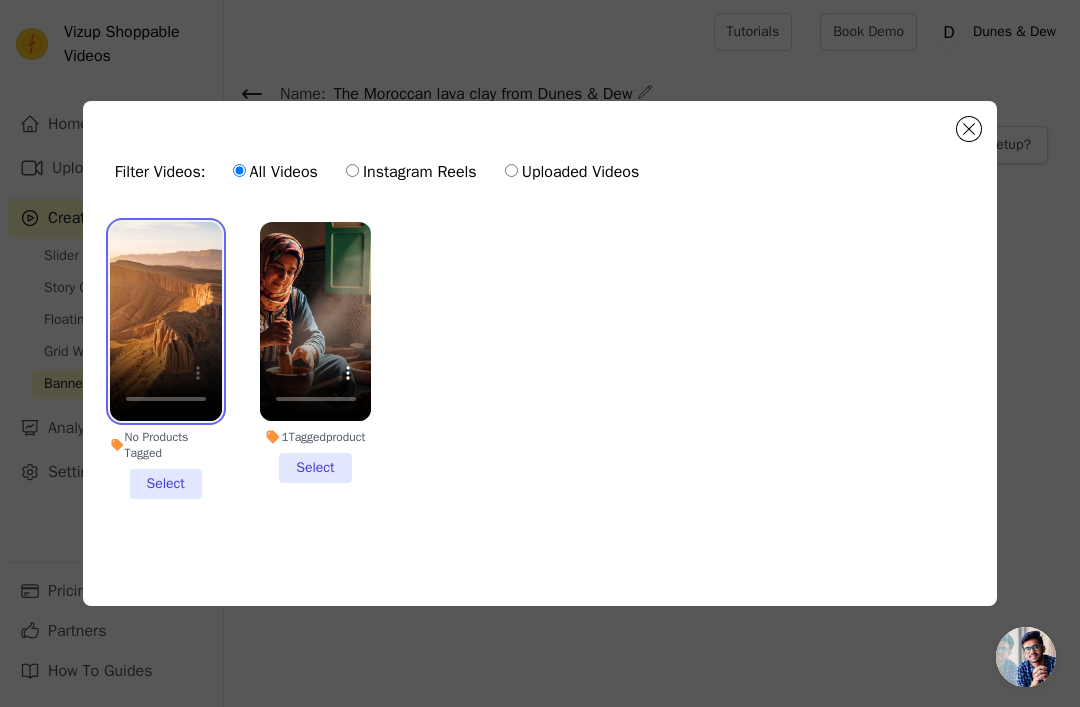 click at bounding box center [166, 321] 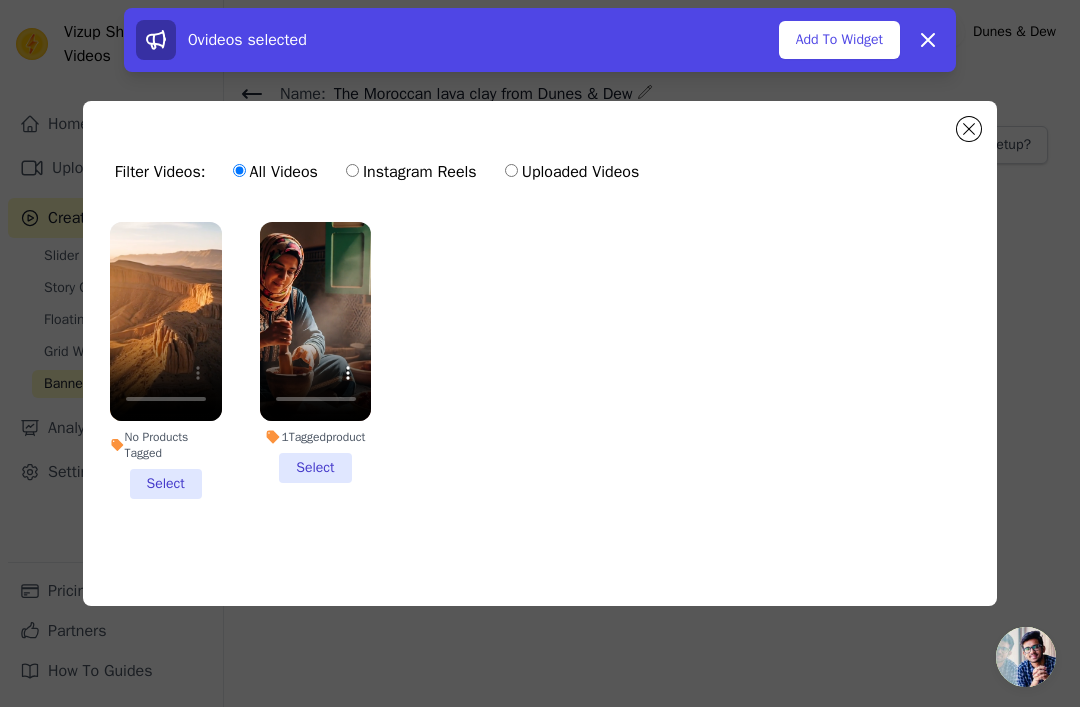 click on "No Products Tagged     Select" at bounding box center (166, 360) 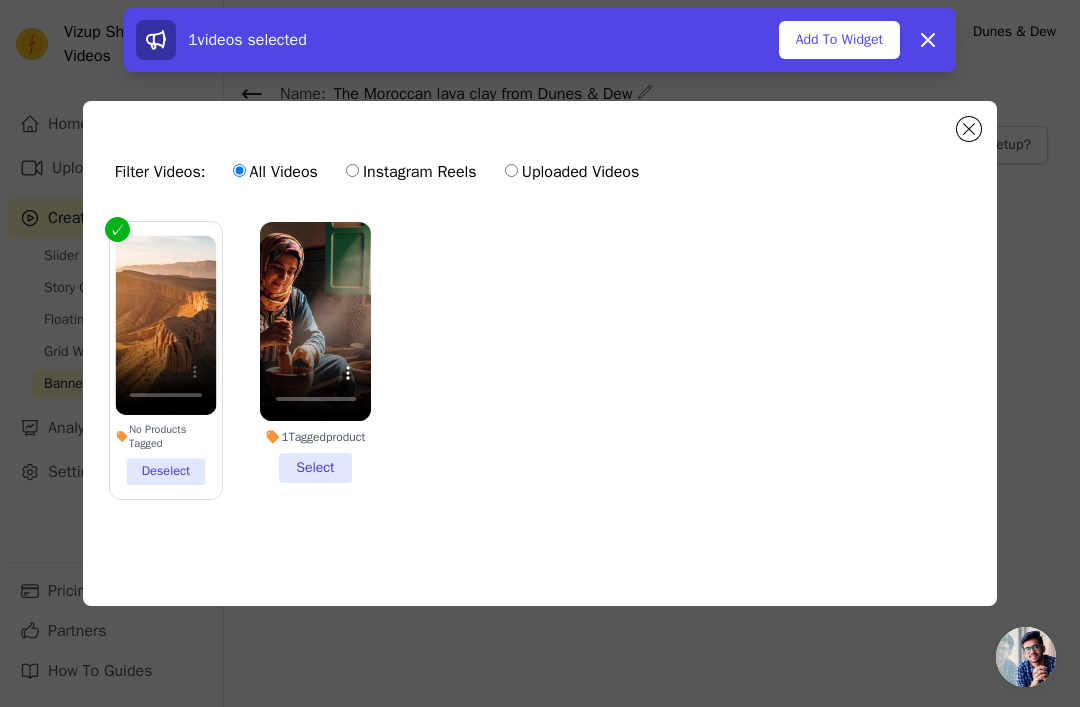 click on "Add To Widget" at bounding box center [839, 40] 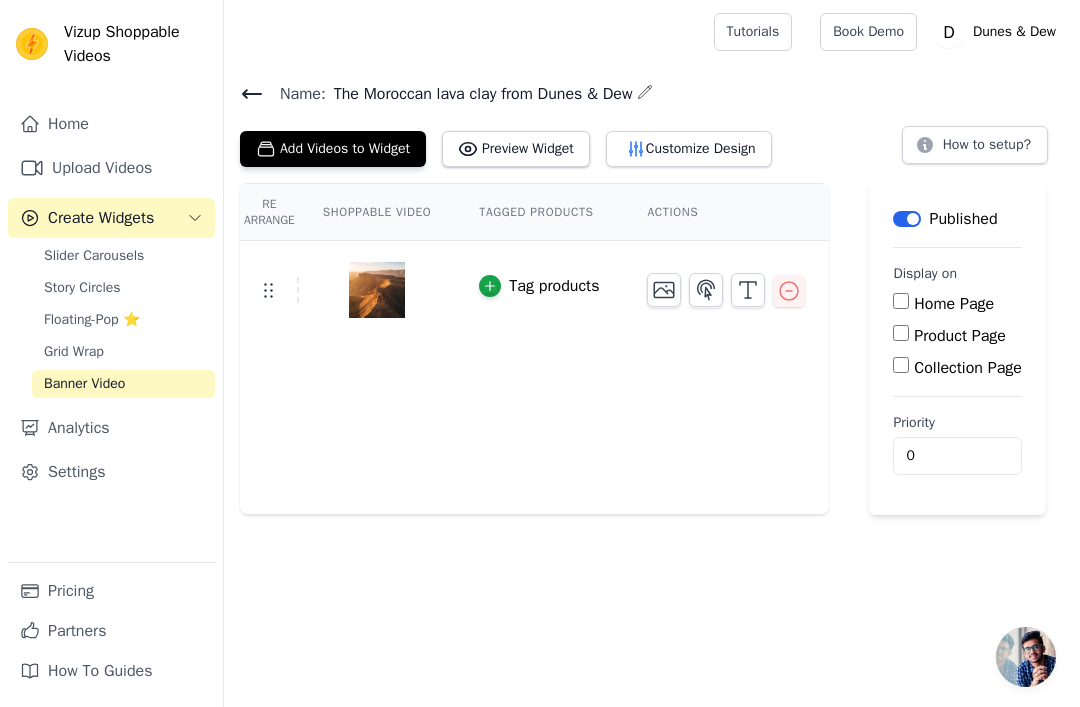 click 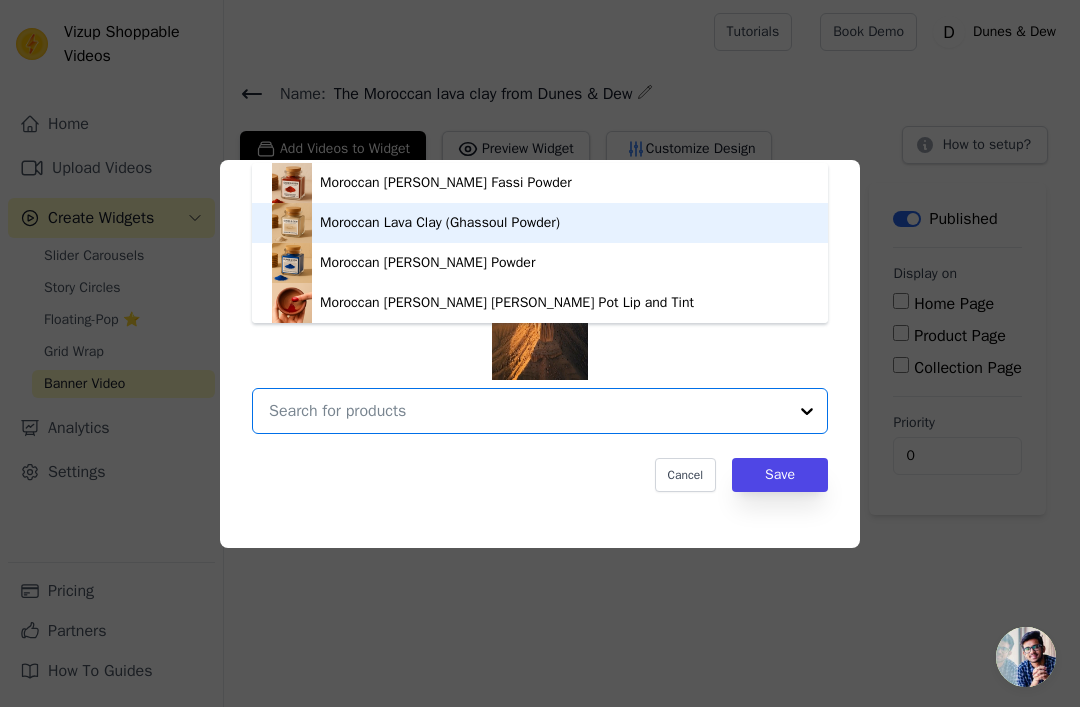 click on "Moroccan Lava Clay (Ghassoul Powder)" at bounding box center [440, 223] 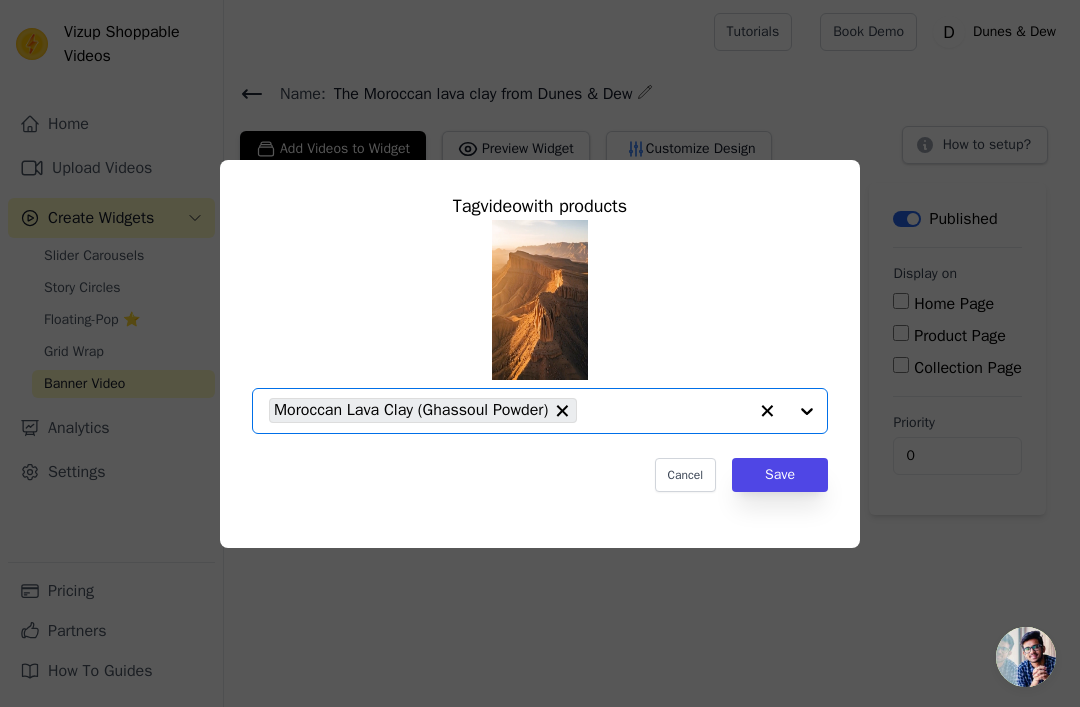 click on "Save" at bounding box center [780, 475] 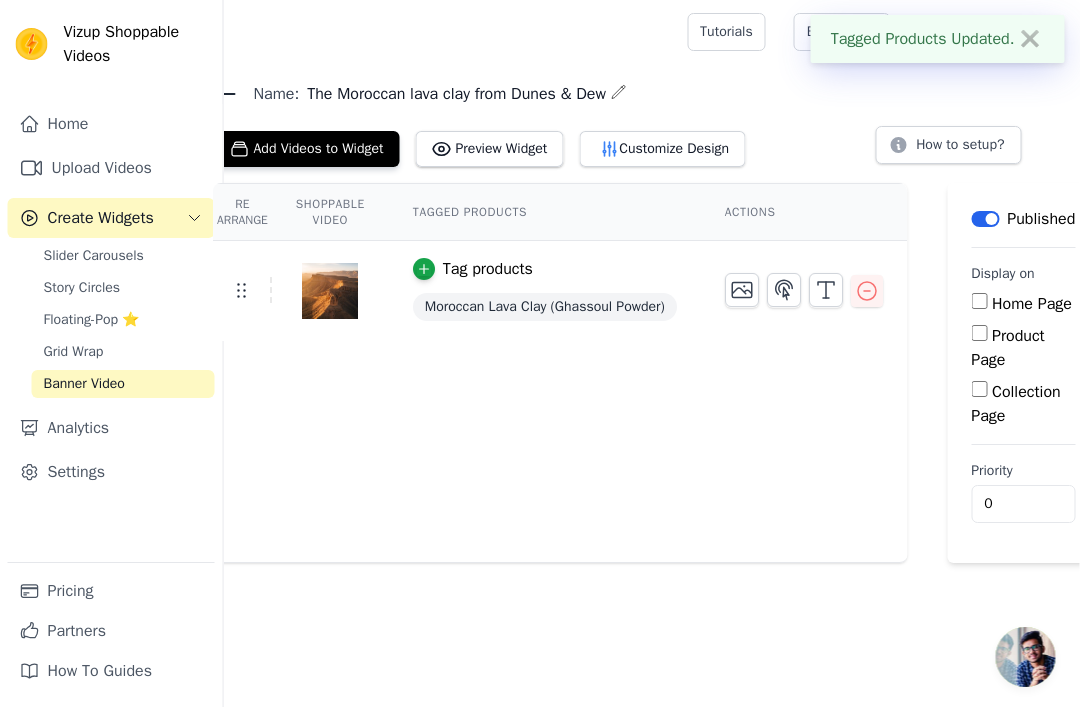 scroll, scrollTop: 0, scrollLeft: 85, axis: horizontal 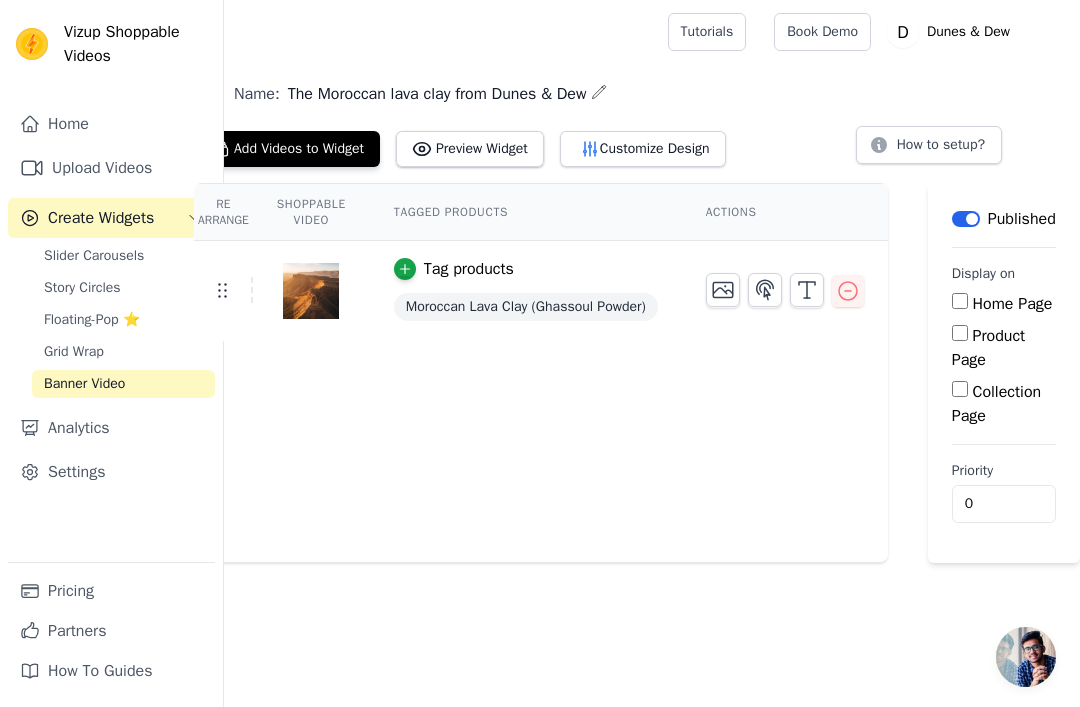 click on "Tag products" at bounding box center (454, 269) 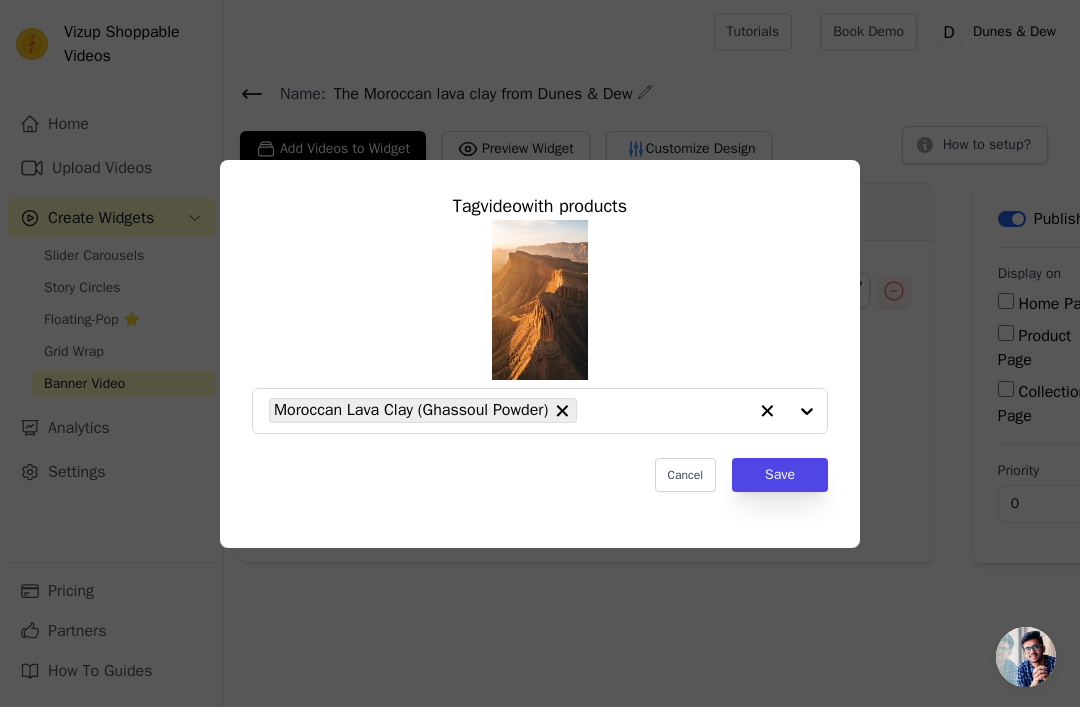 click on "Save" at bounding box center [780, 475] 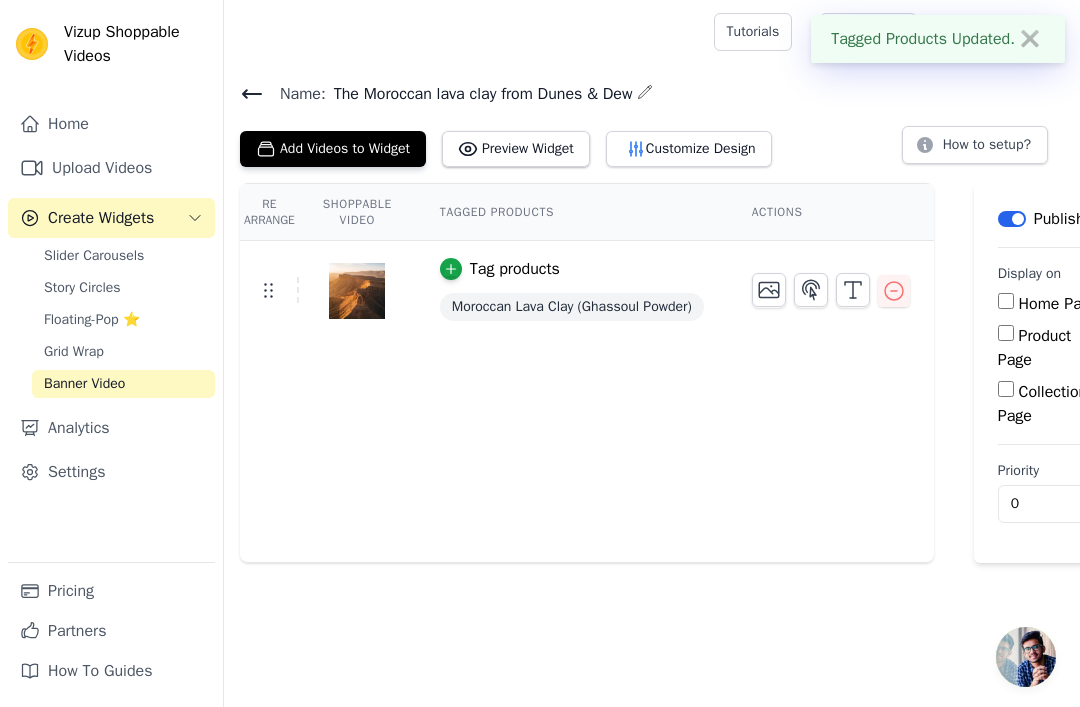 click on "✖" at bounding box center [1030, 39] 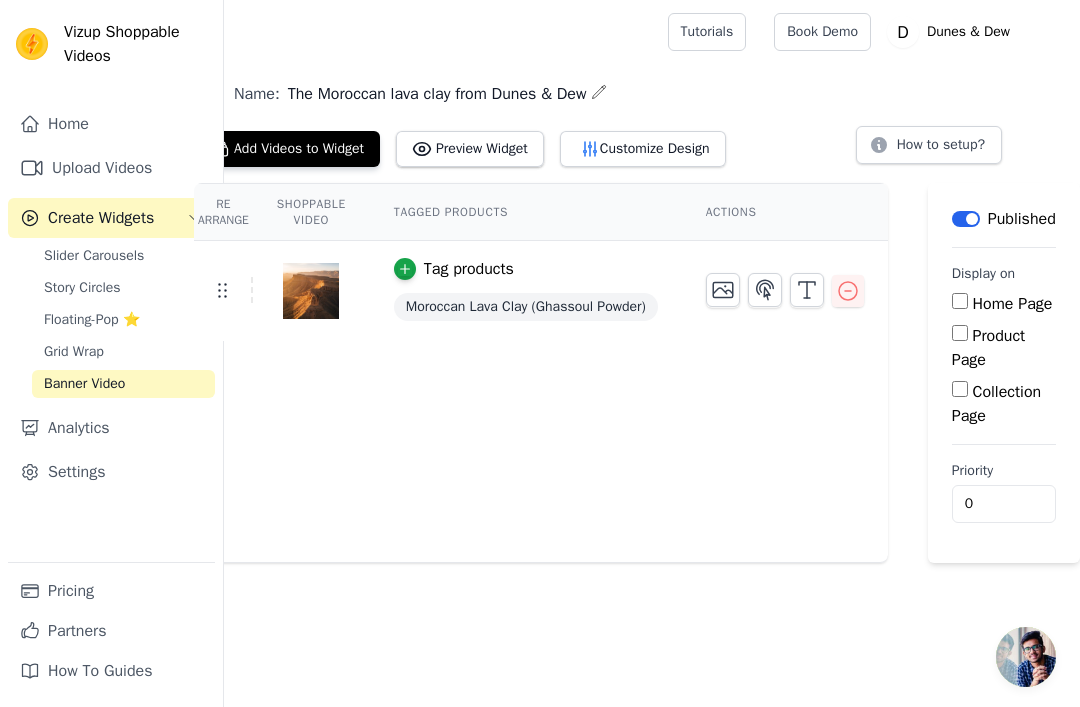 scroll, scrollTop: 0, scrollLeft: 85, axis: horizontal 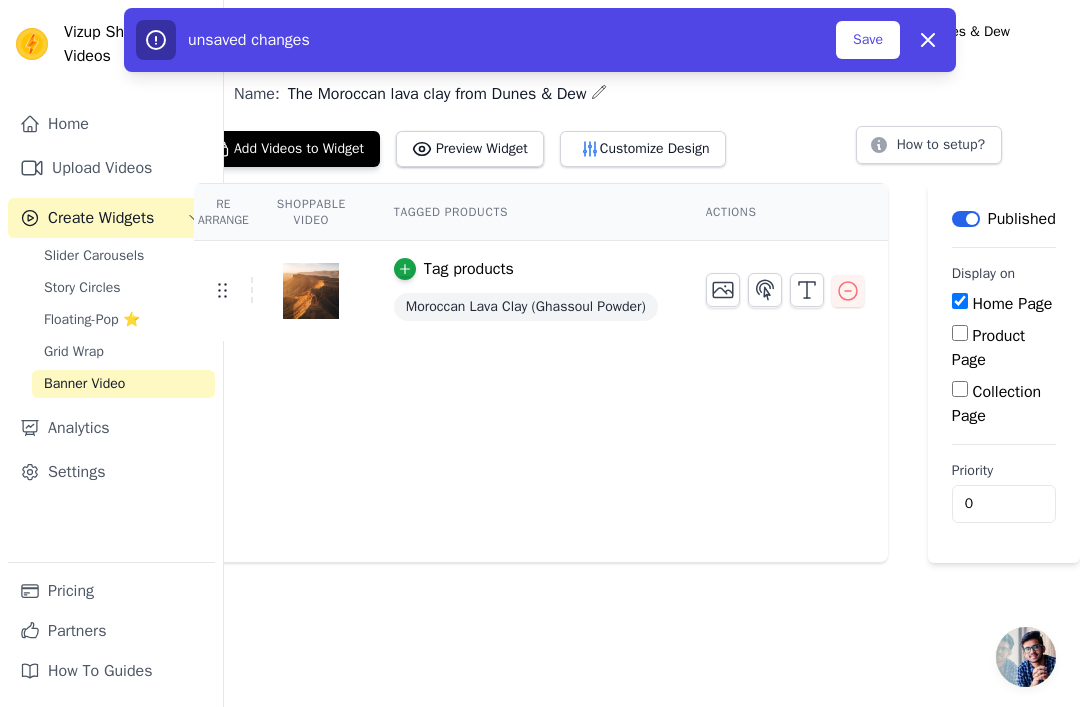 click on "Collection Page" at bounding box center (1004, 404) 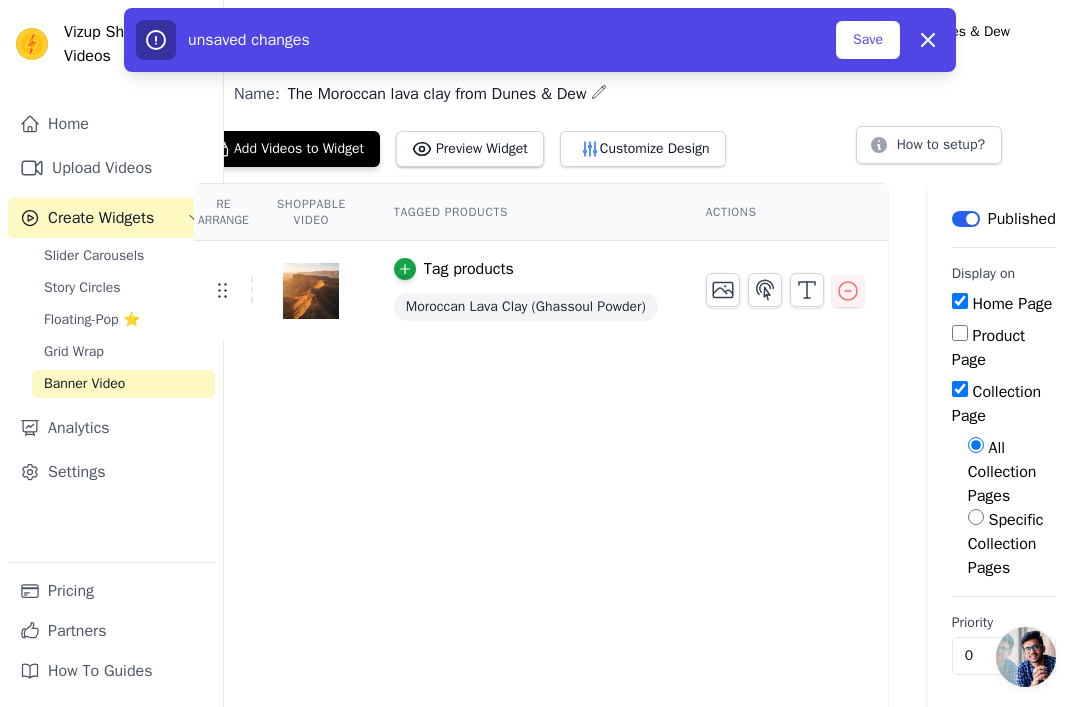 click on "Product Page" at bounding box center [960, 333] 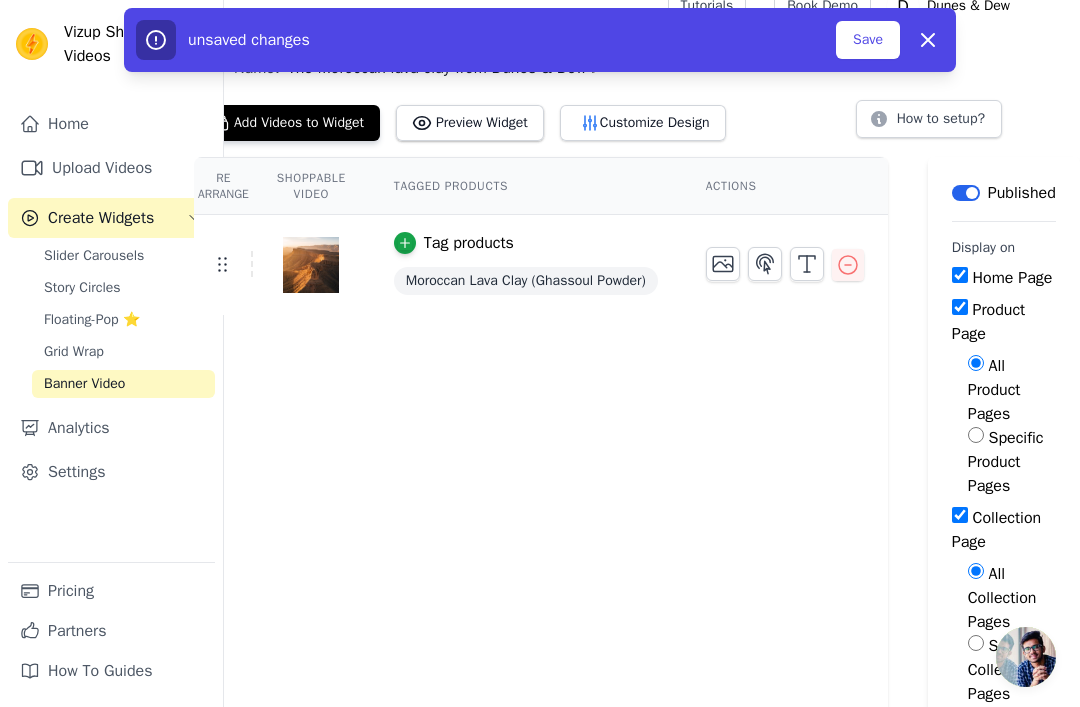 scroll, scrollTop: 95, scrollLeft: 85, axis: both 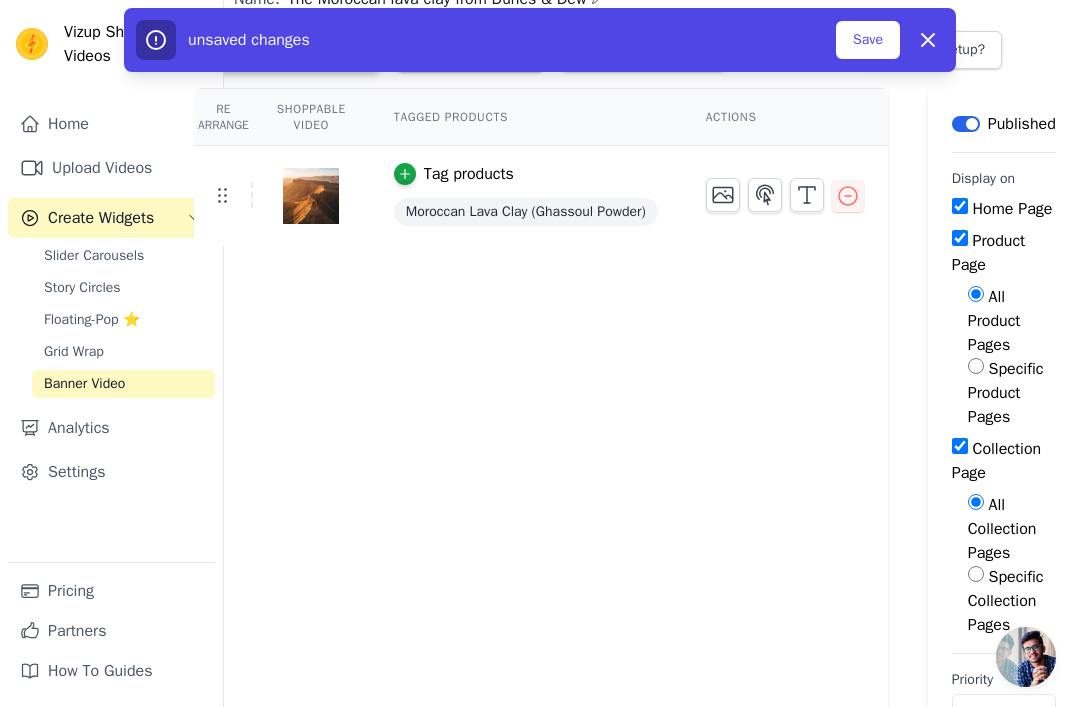 click on "Save" at bounding box center (868, 40) 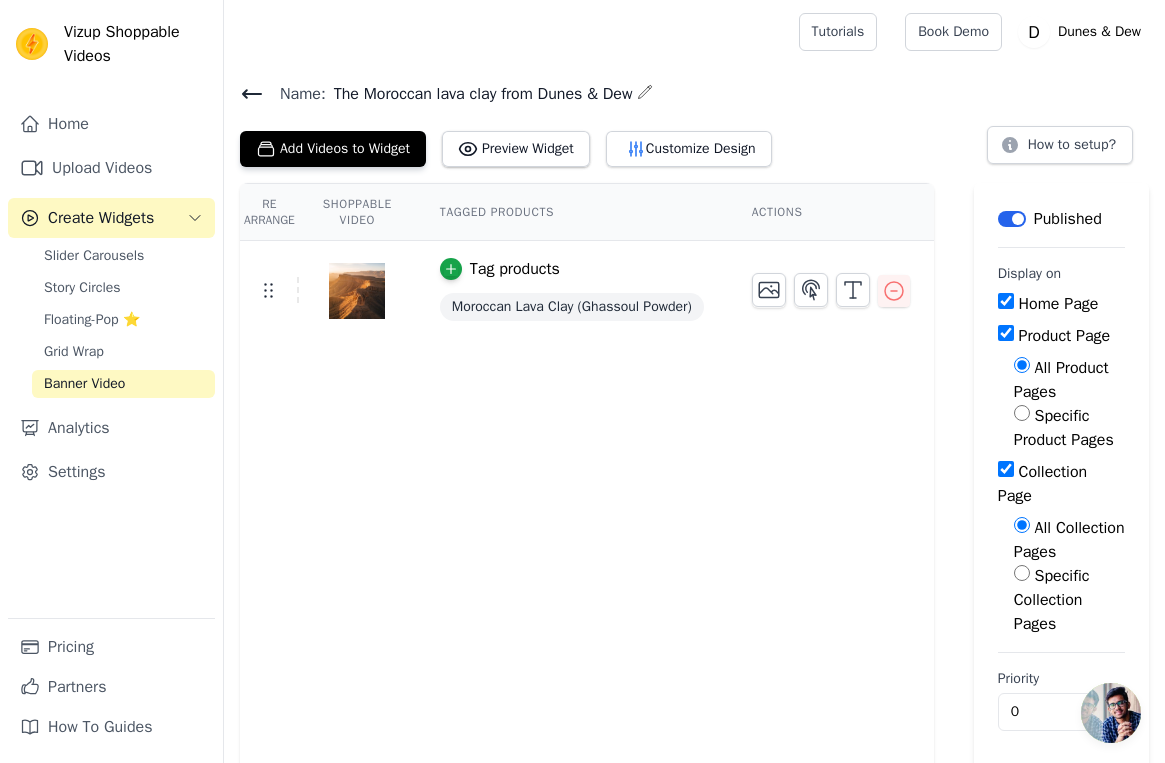 scroll, scrollTop: 0, scrollLeft: 20, axis: horizontal 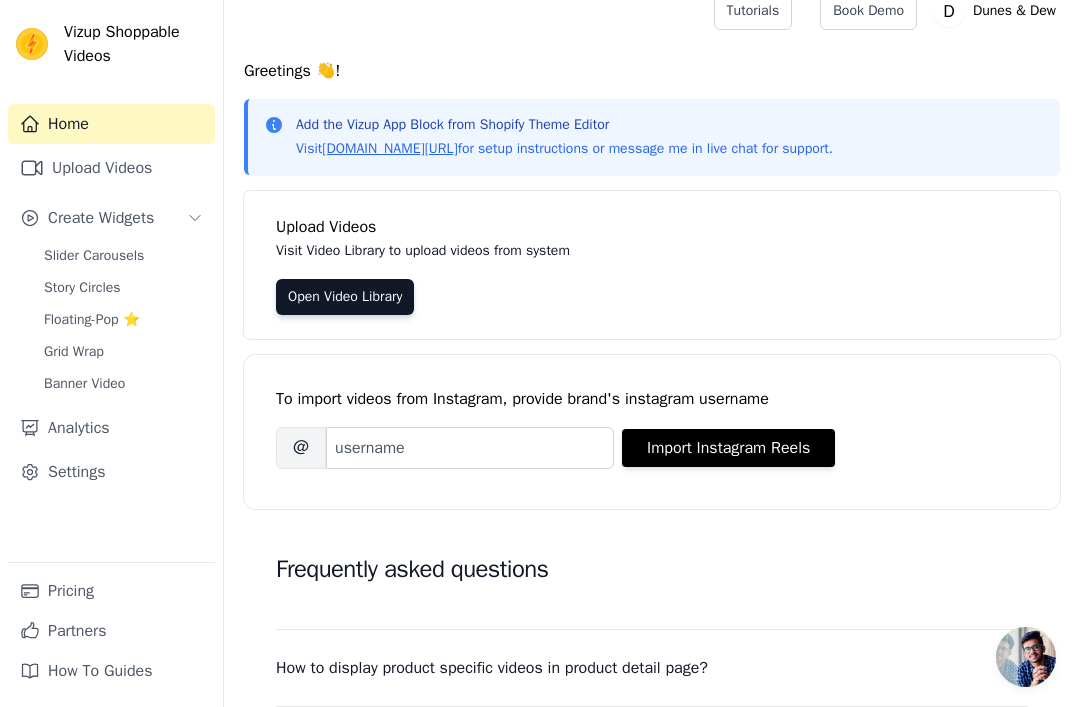 click on "Open Video Library" at bounding box center (345, 297) 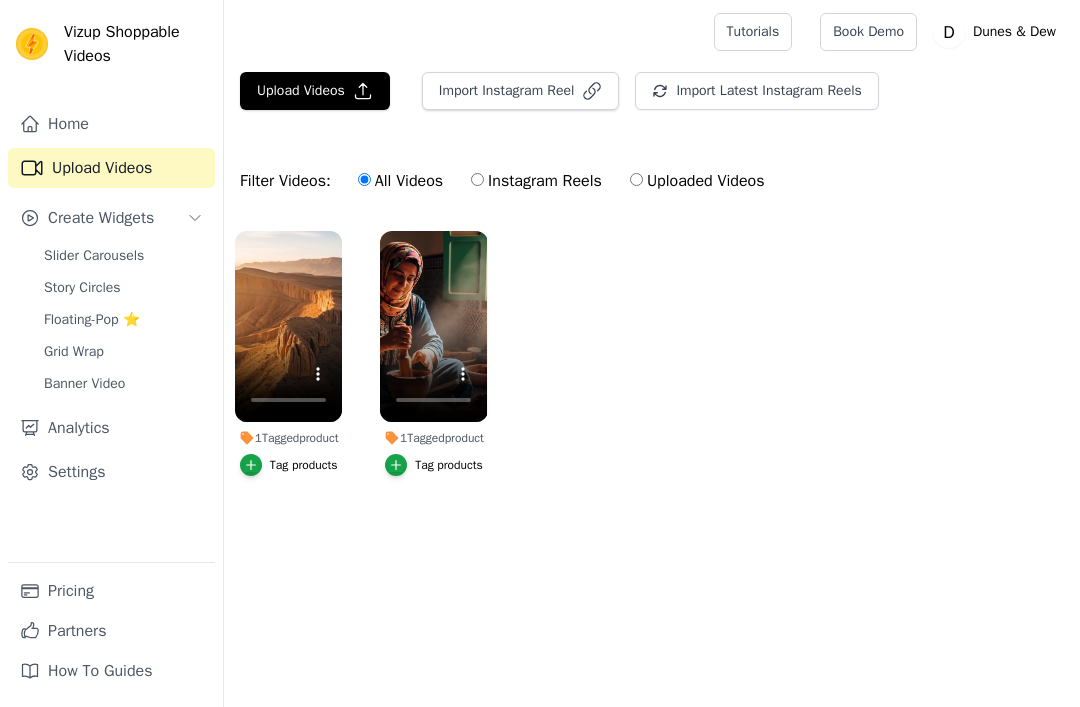 scroll, scrollTop: 0, scrollLeft: 0, axis: both 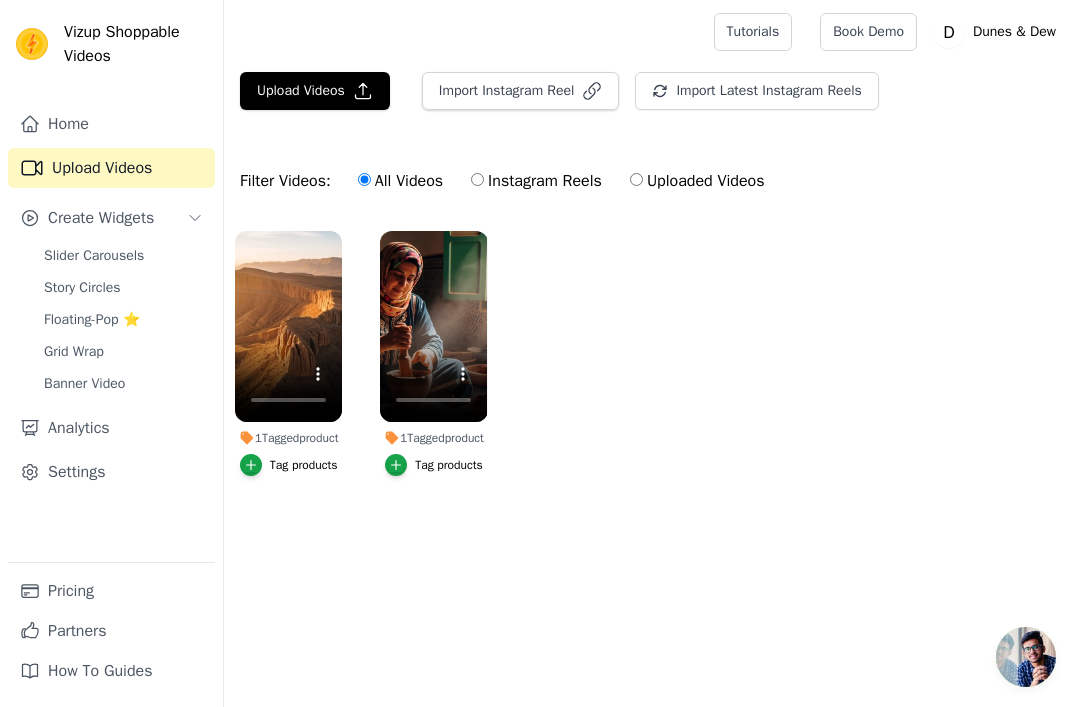 click on "Tag products" at bounding box center (304, 465) 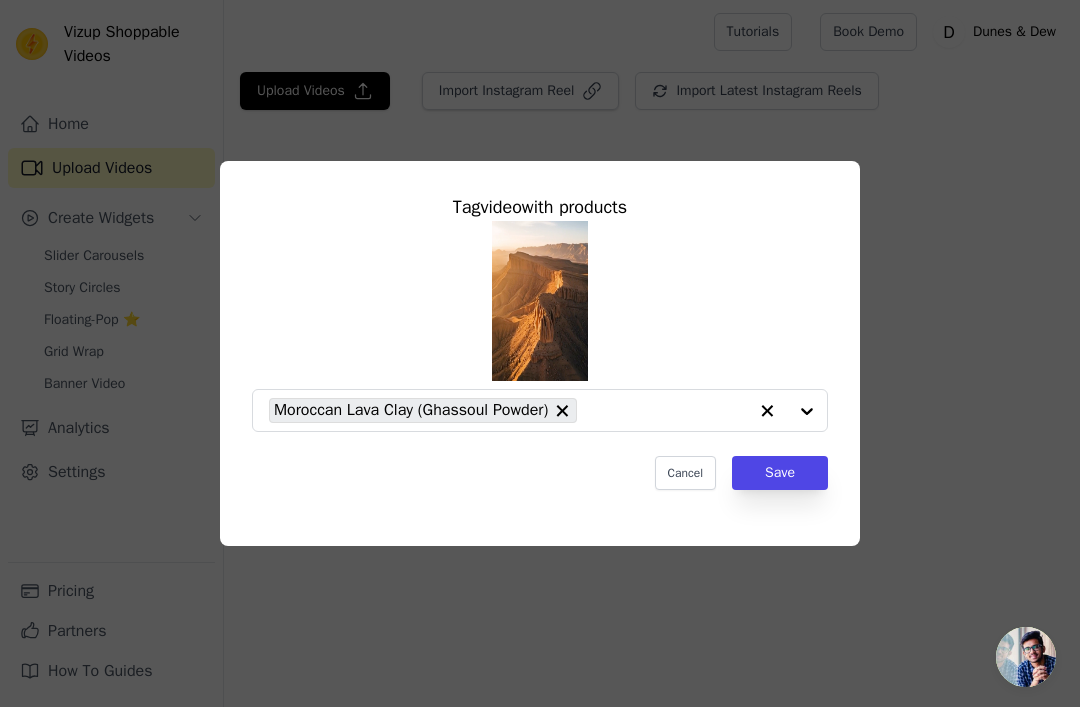 click on "Save" at bounding box center [780, 473] 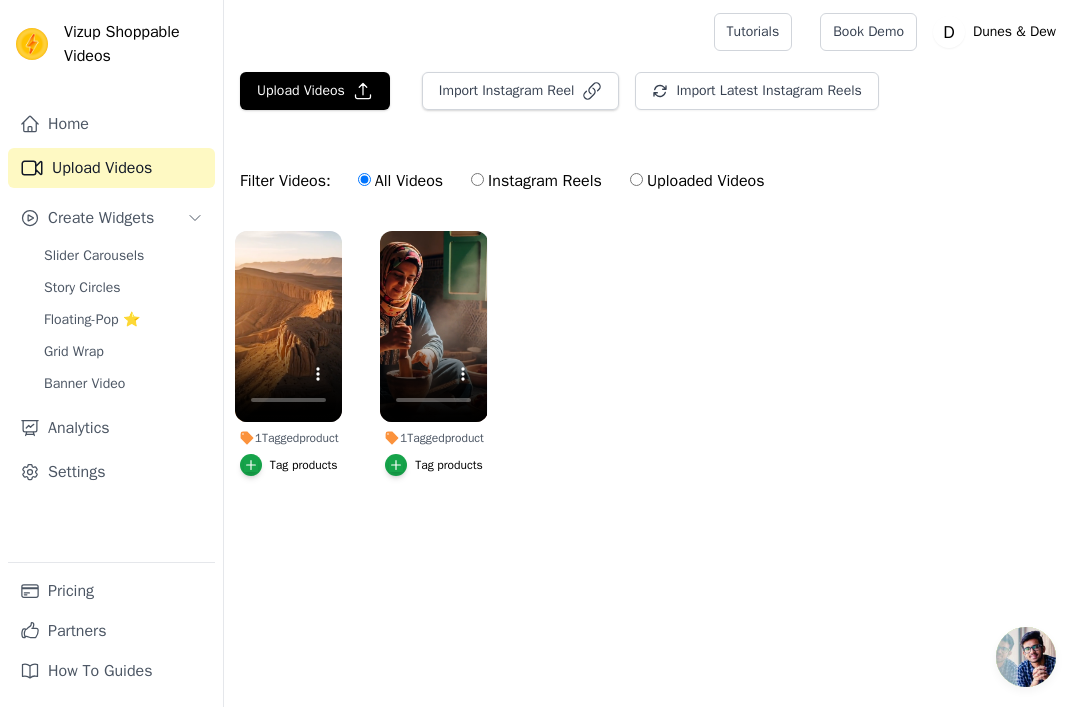click on "Banner Video" at bounding box center (84, 384) 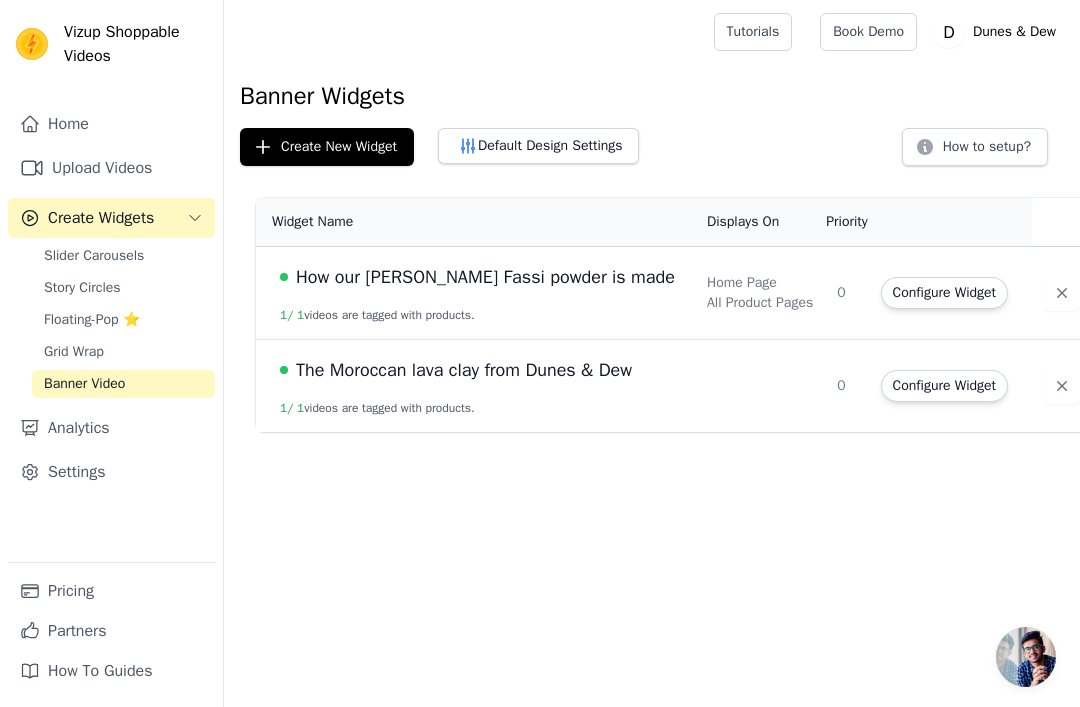 click 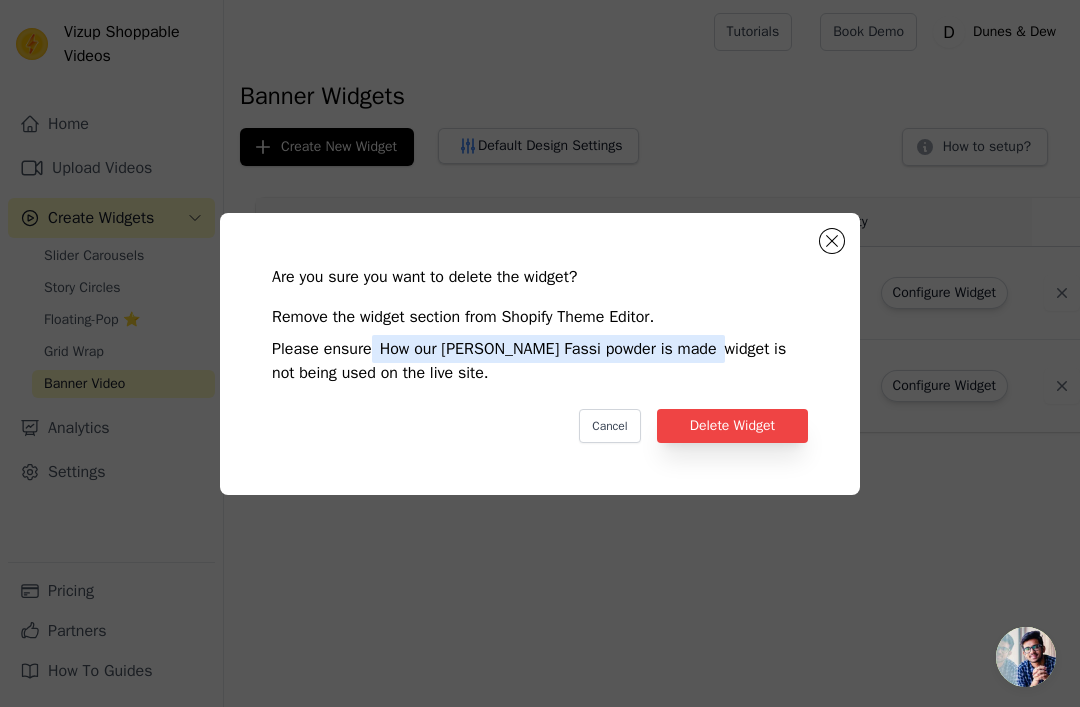 click on "Delete Widget" at bounding box center (732, 426) 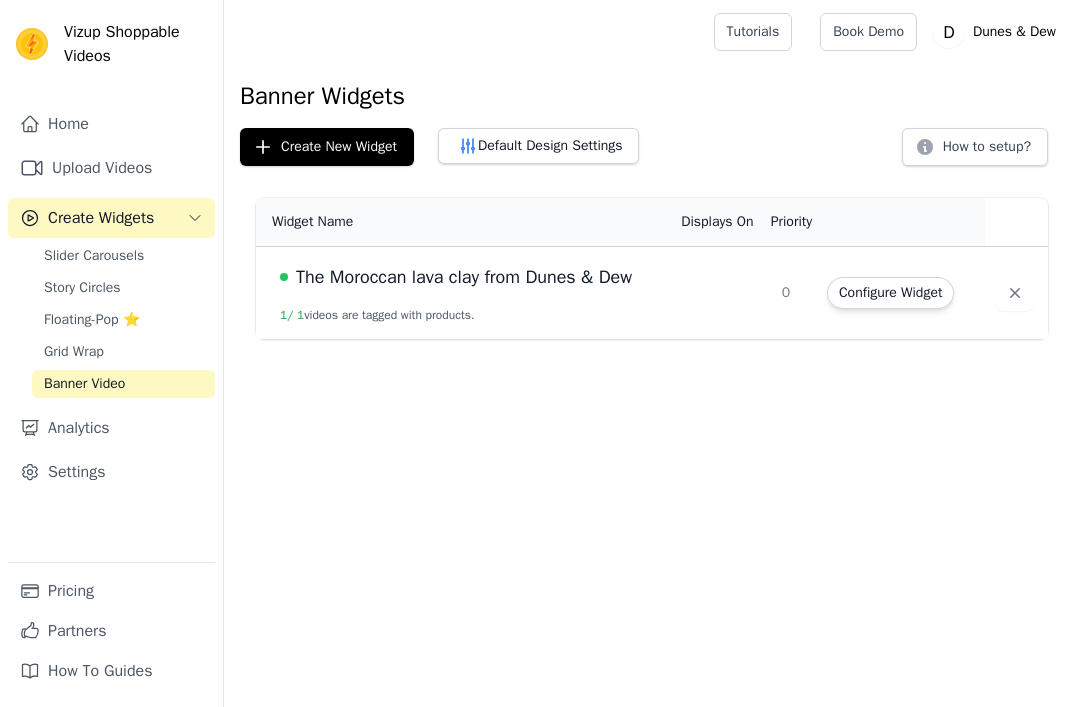 scroll, scrollTop: 0, scrollLeft: 0, axis: both 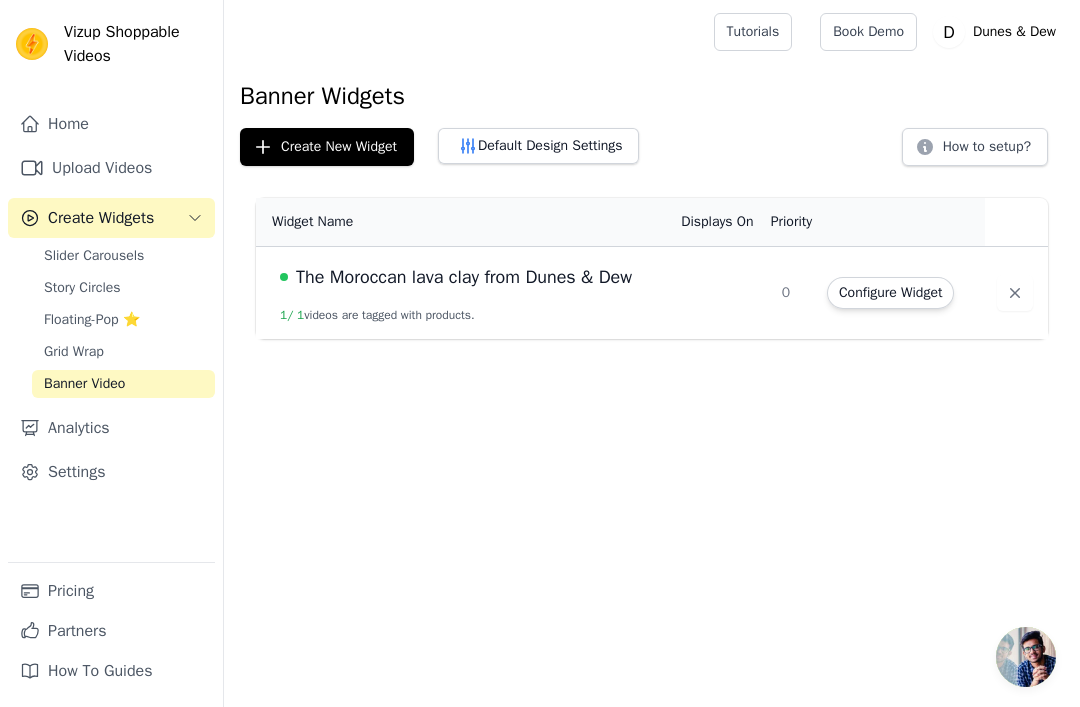 click on "1  /   1  videos are tagged with products." at bounding box center (377, 315) 